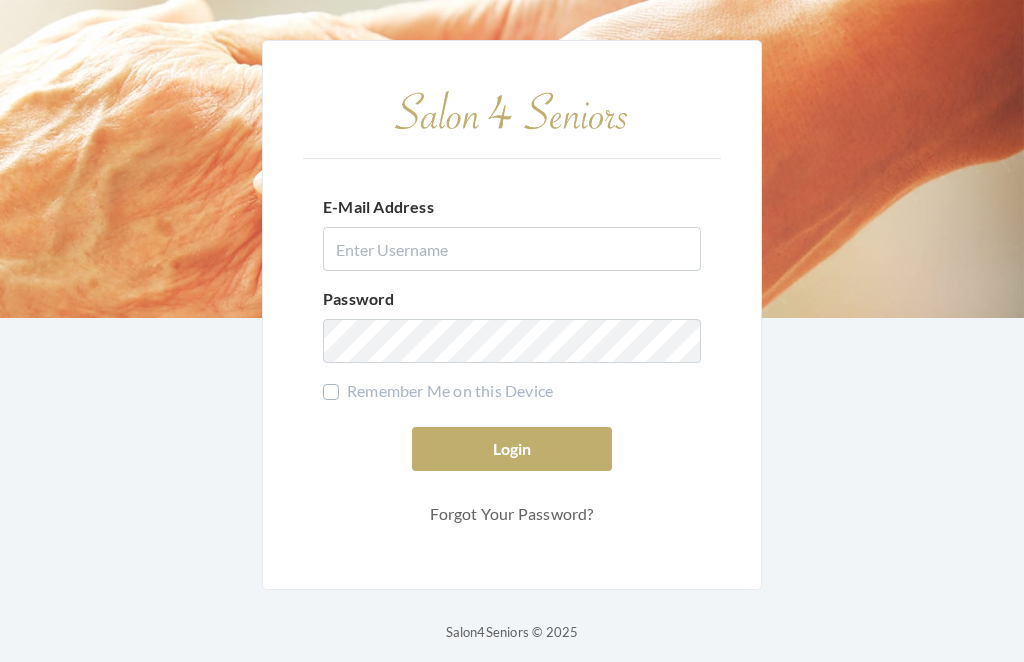scroll, scrollTop: 107, scrollLeft: 0, axis: vertical 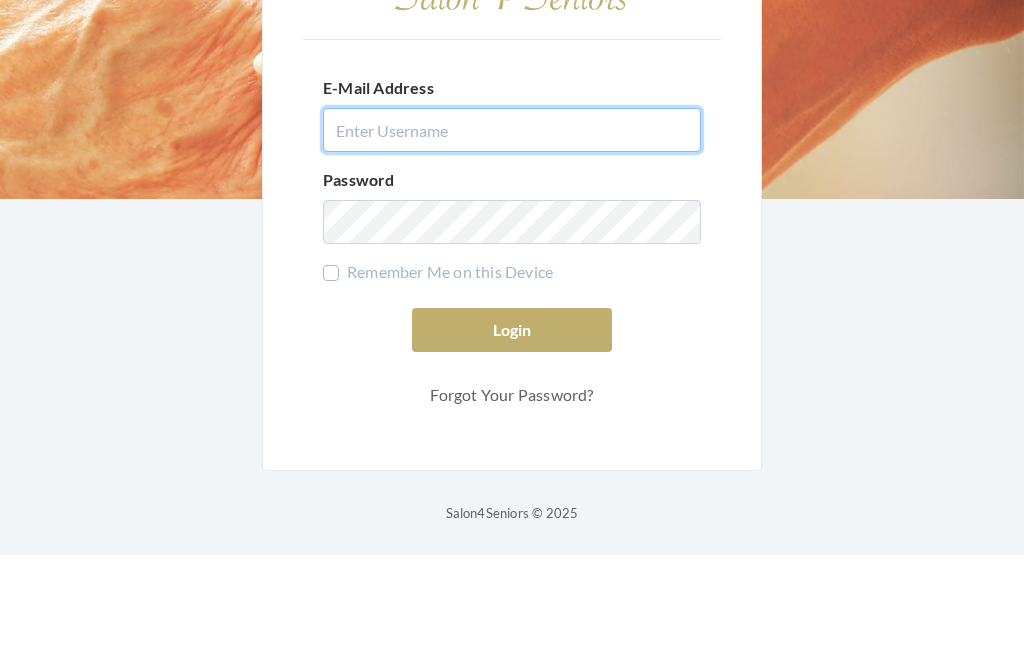 type on "dianewilson229@gmail.com" 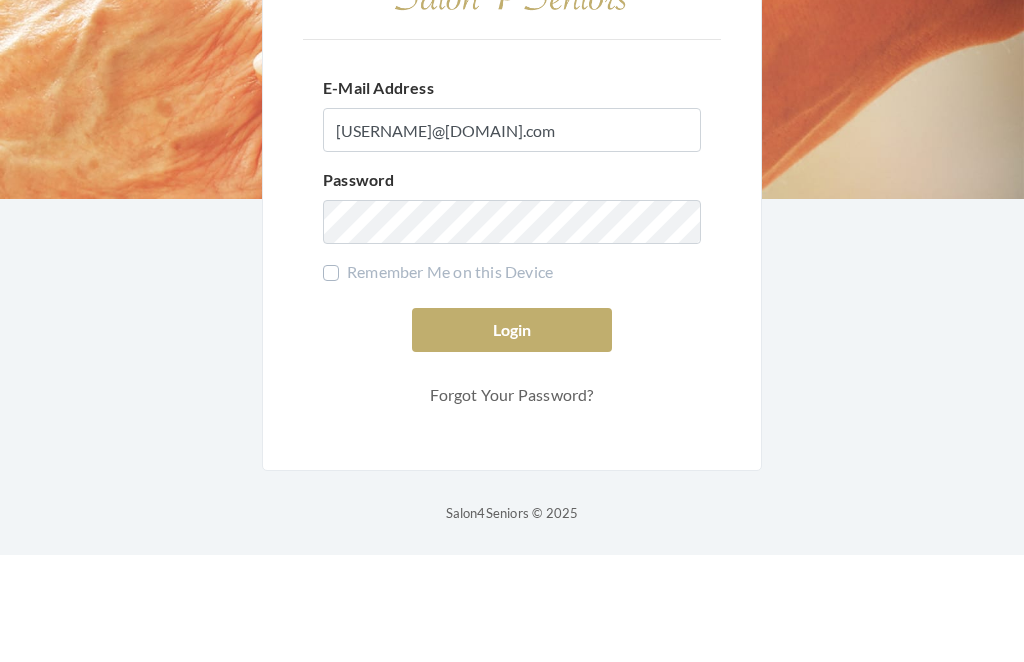 click on "Login" at bounding box center (512, 437) 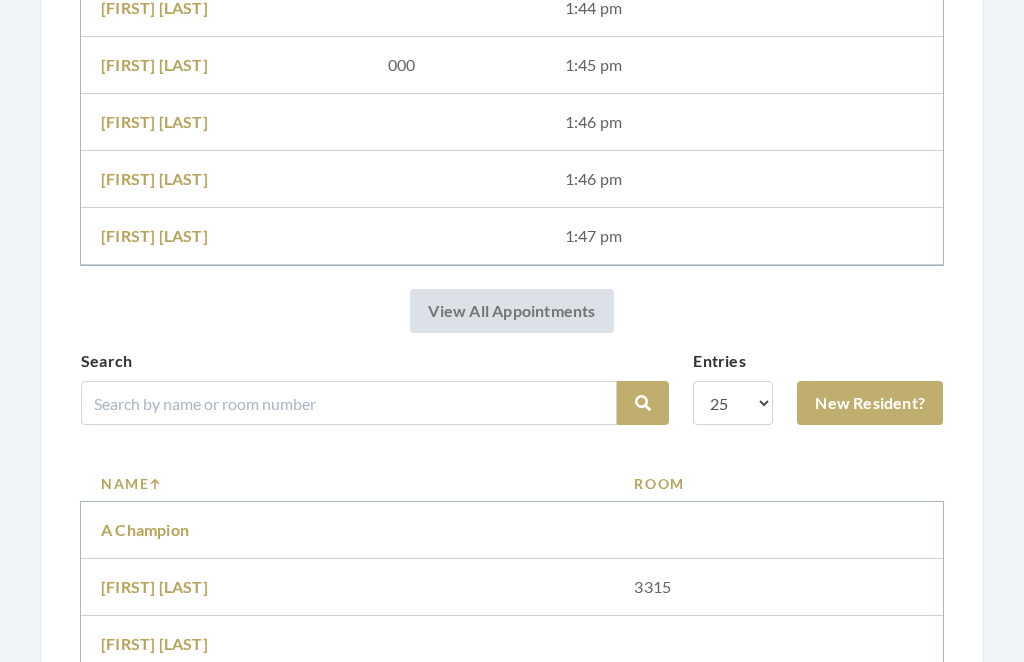scroll, scrollTop: 772, scrollLeft: 0, axis: vertical 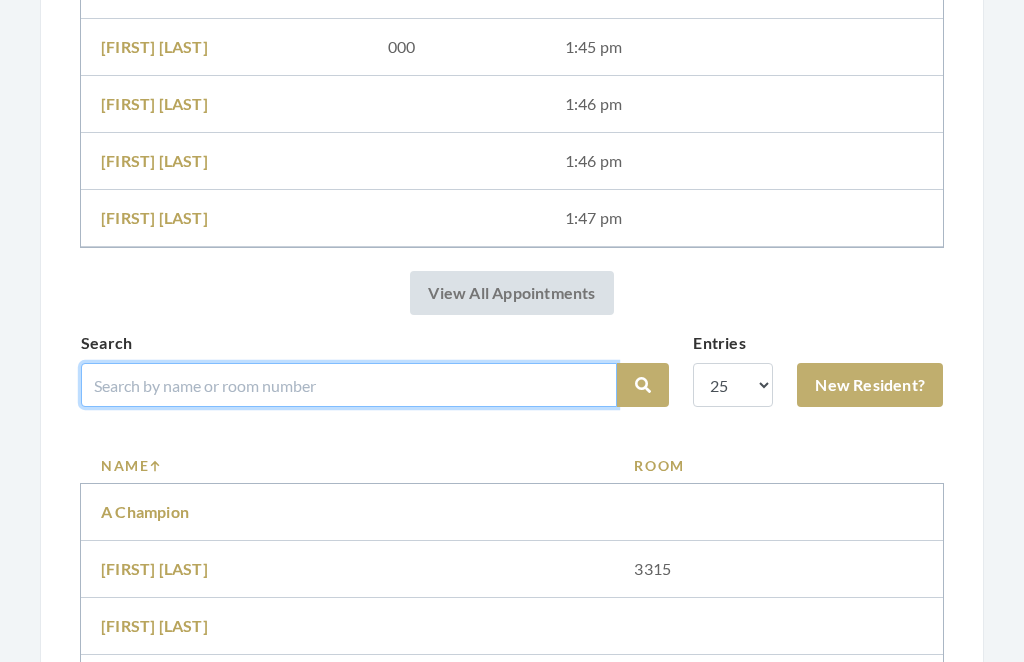 click at bounding box center [349, 385] 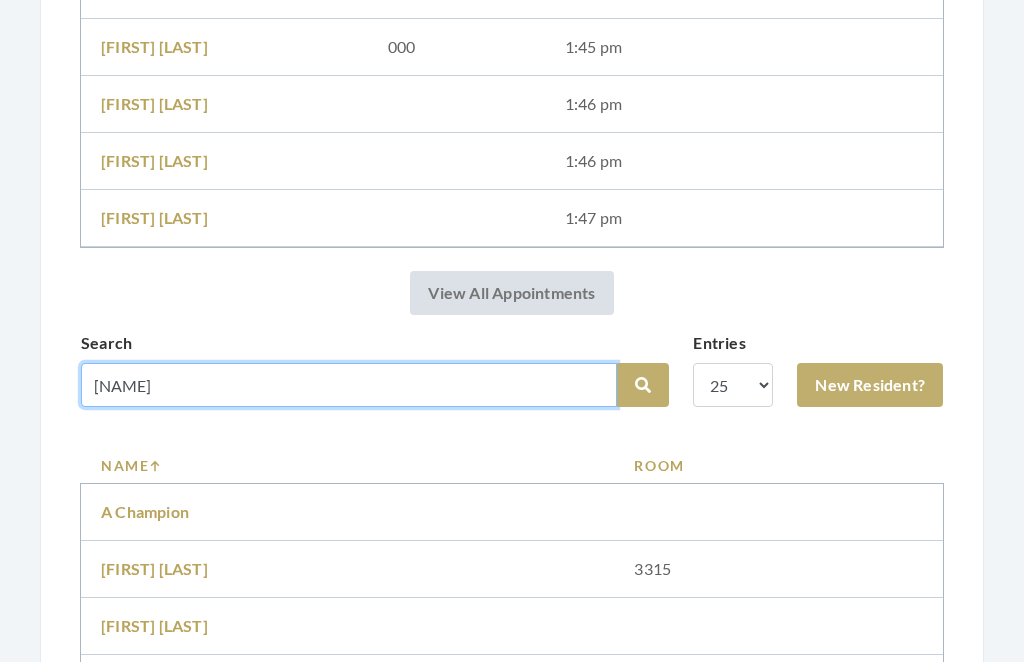 type on "Parrish" 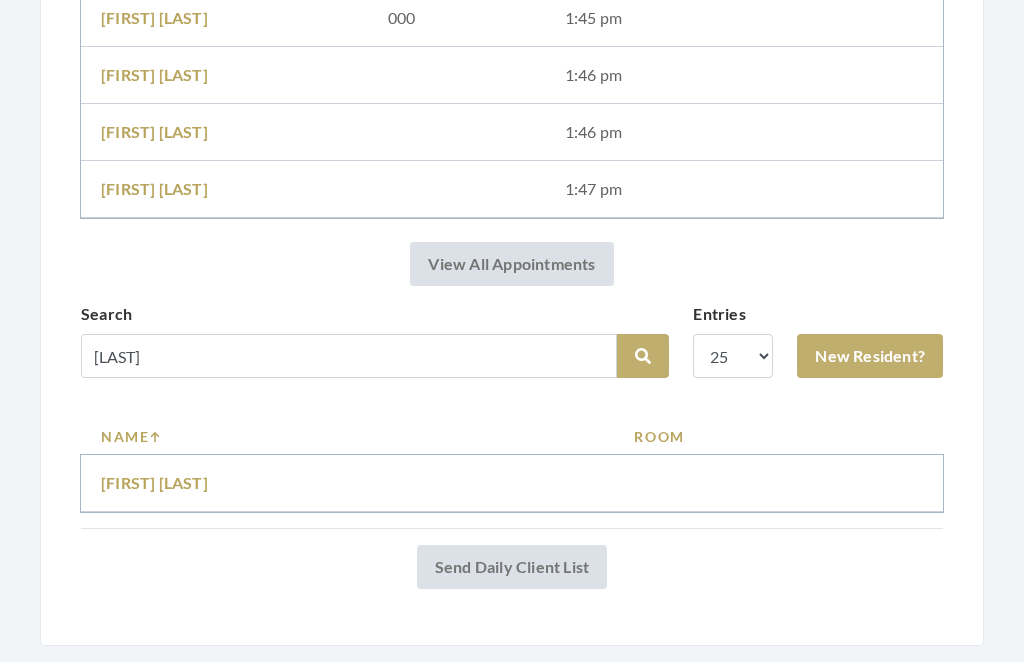 scroll, scrollTop: 803, scrollLeft: 0, axis: vertical 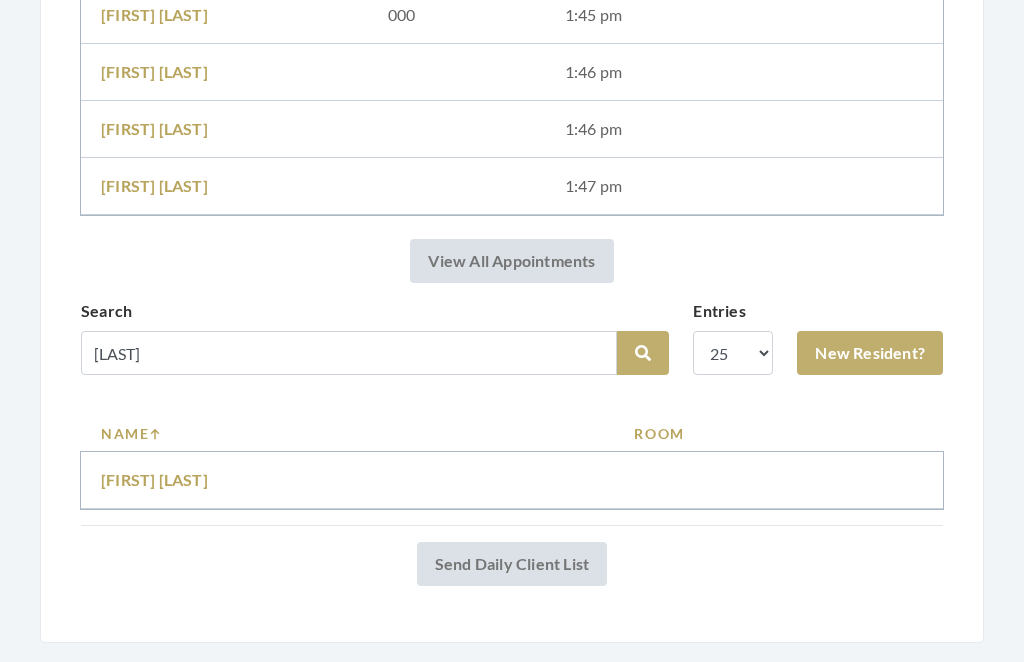 click on "[FIRST] [LAST]" at bounding box center (154, 480) 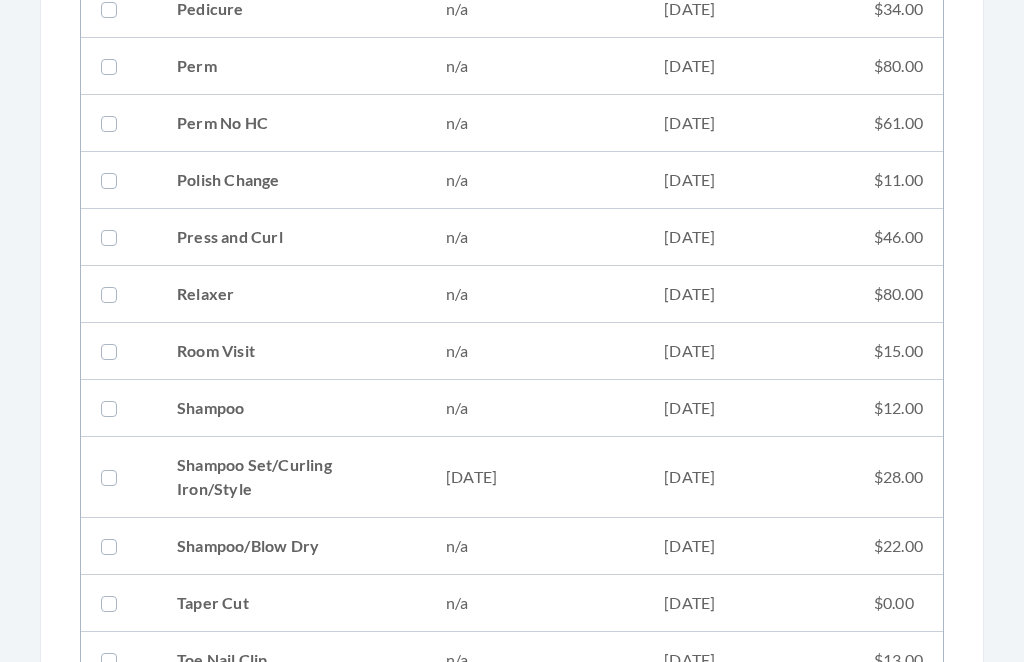 scroll, scrollTop: 2121, scrollLeft: 0, axis: vertical 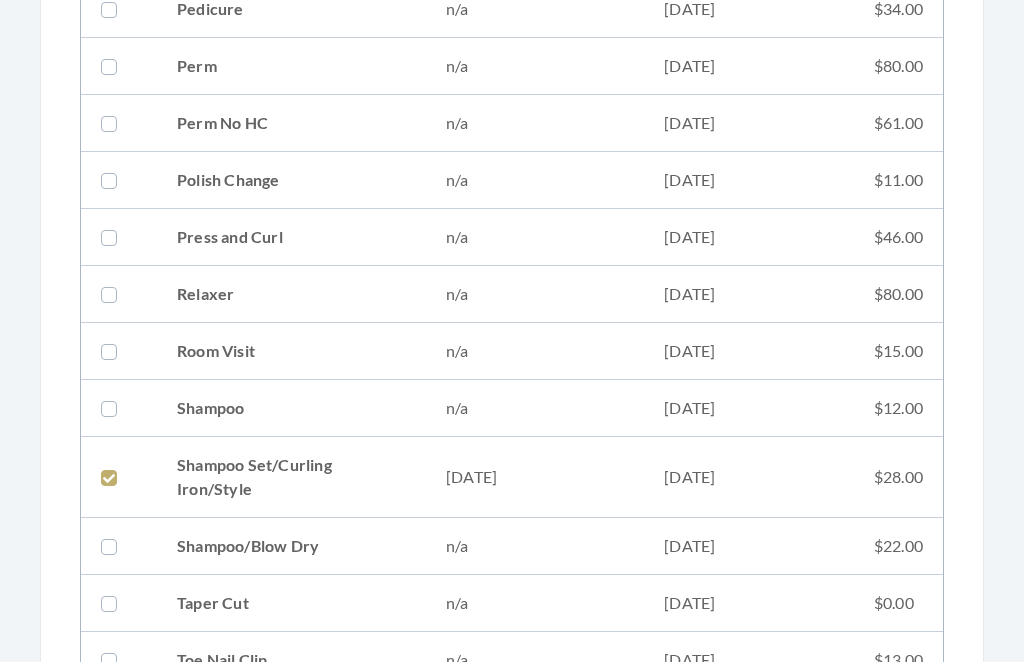 checkbox on "true" 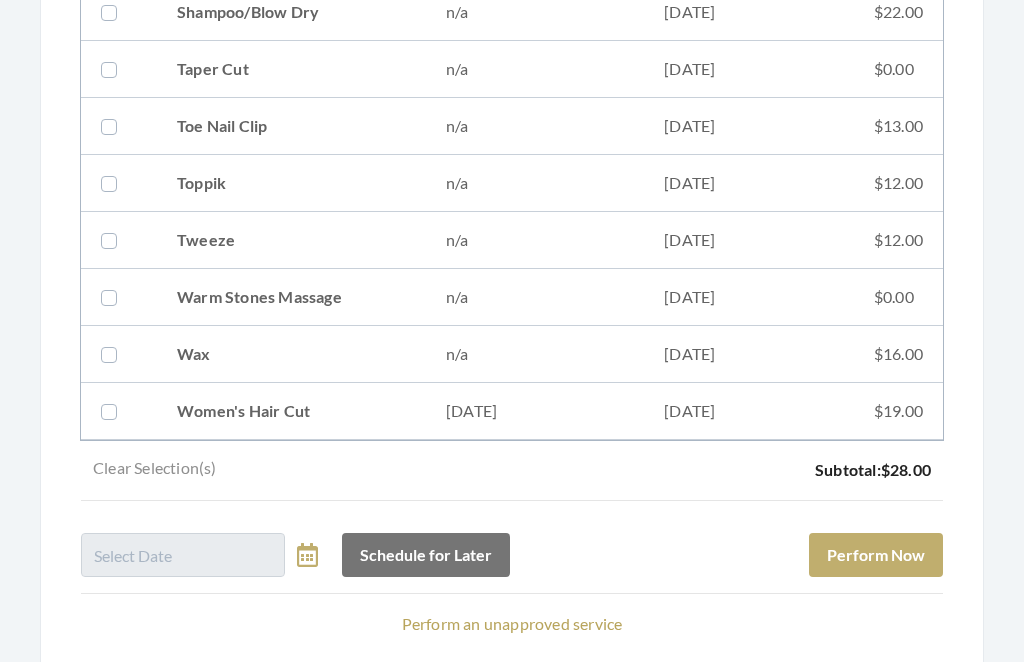 scroll, scrollTop: 2706, scrollLeft: 0, axis: vertical 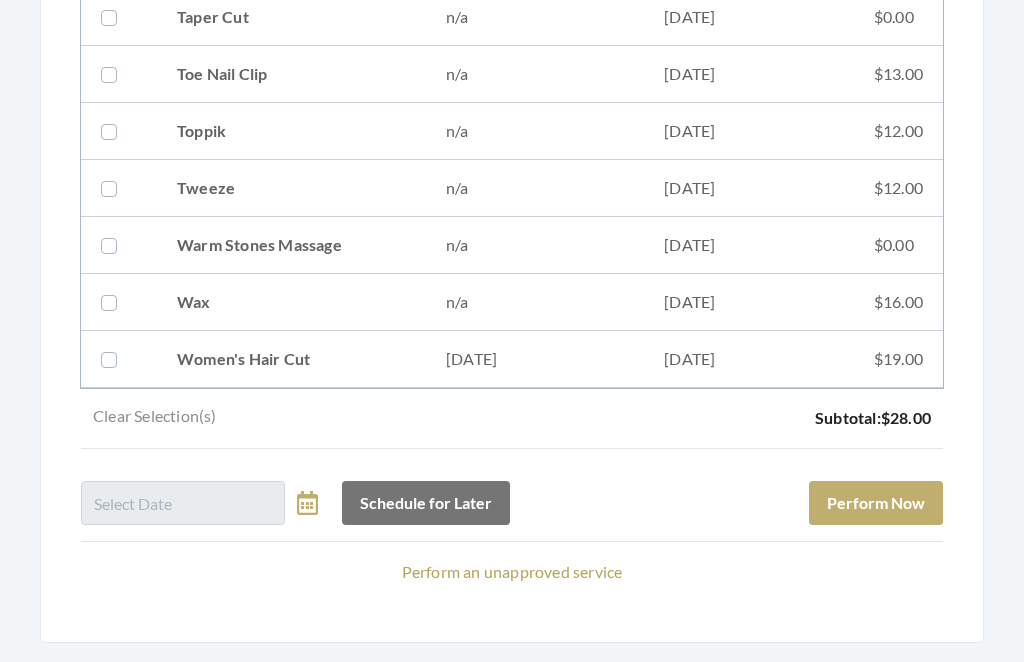 click on "Perform Now" at bounding box center (876, 504) 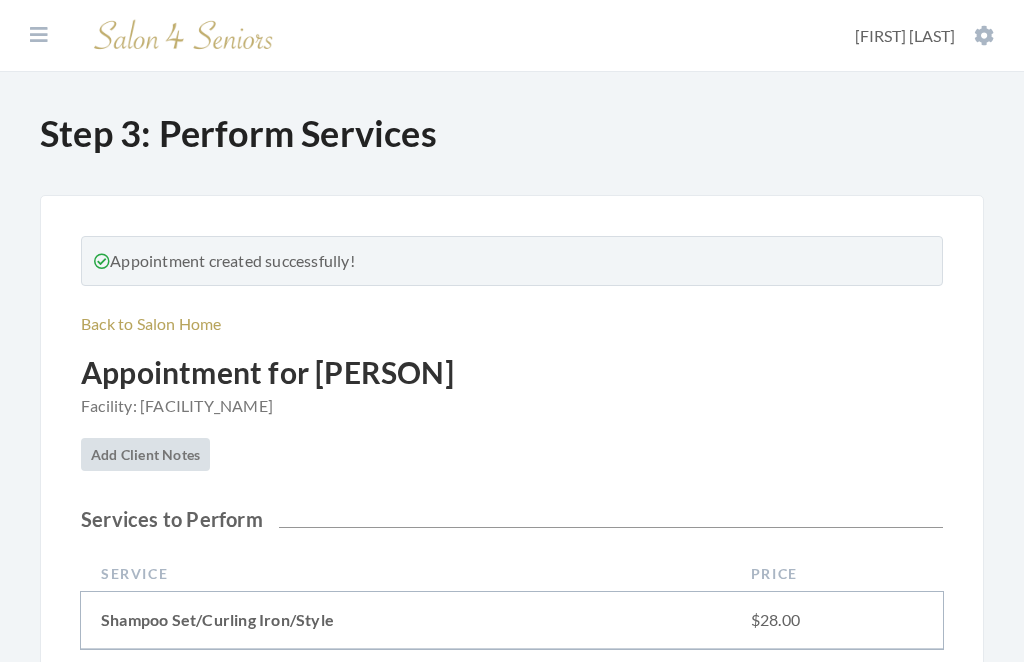 scroll, scrollTop: 0, scrollLeft: 0, axis: both 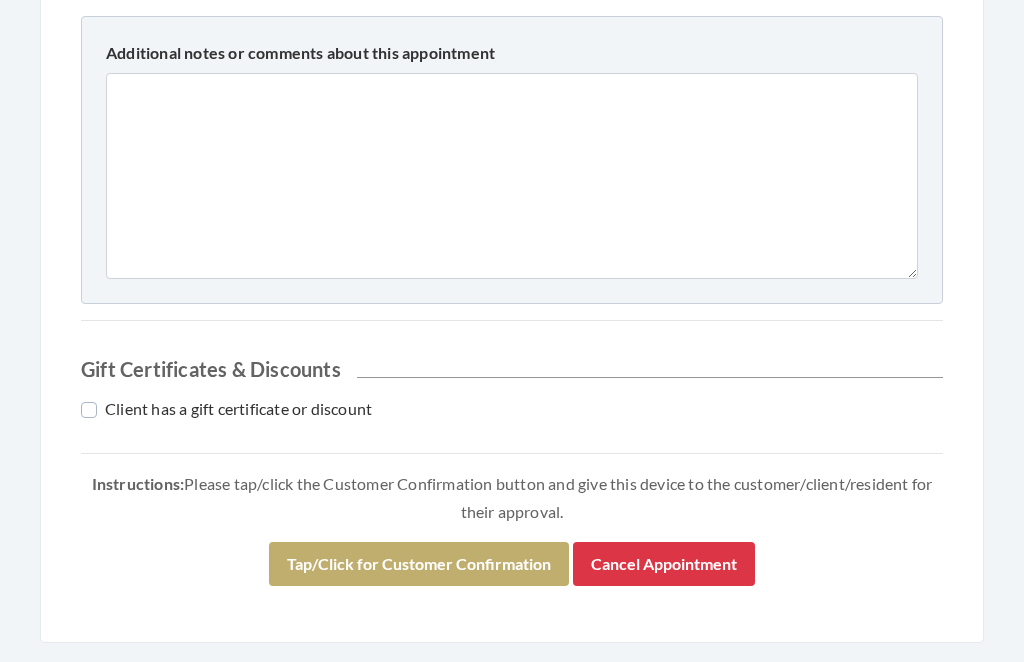 click on "Tap/Click for Customer Confirmation" at bounding box center (419, 565) 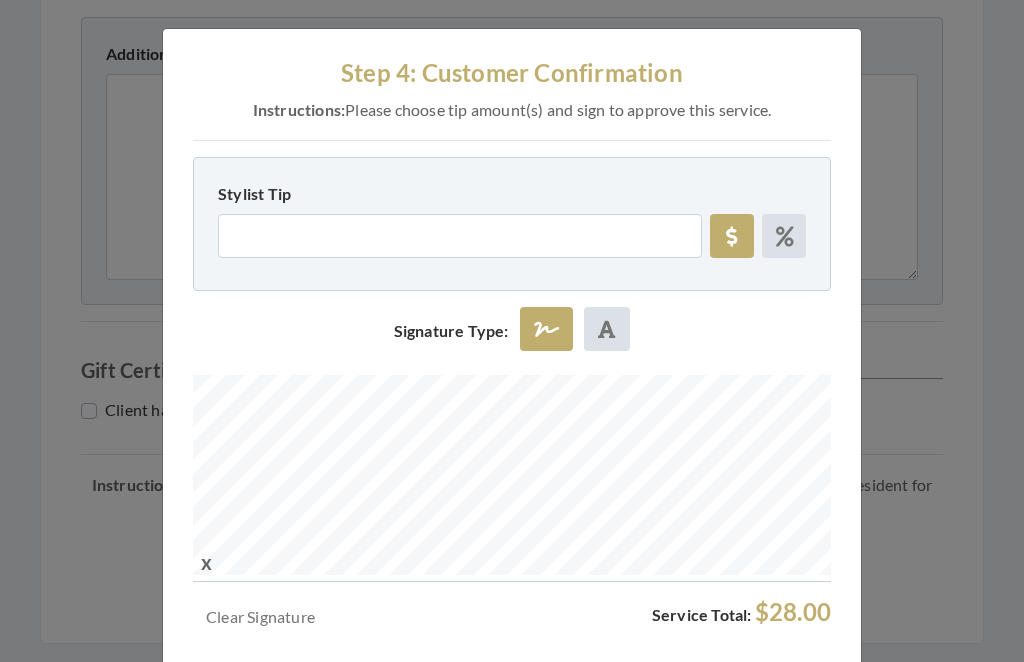 click on "Approve Service" at bounding box center [473, 691] 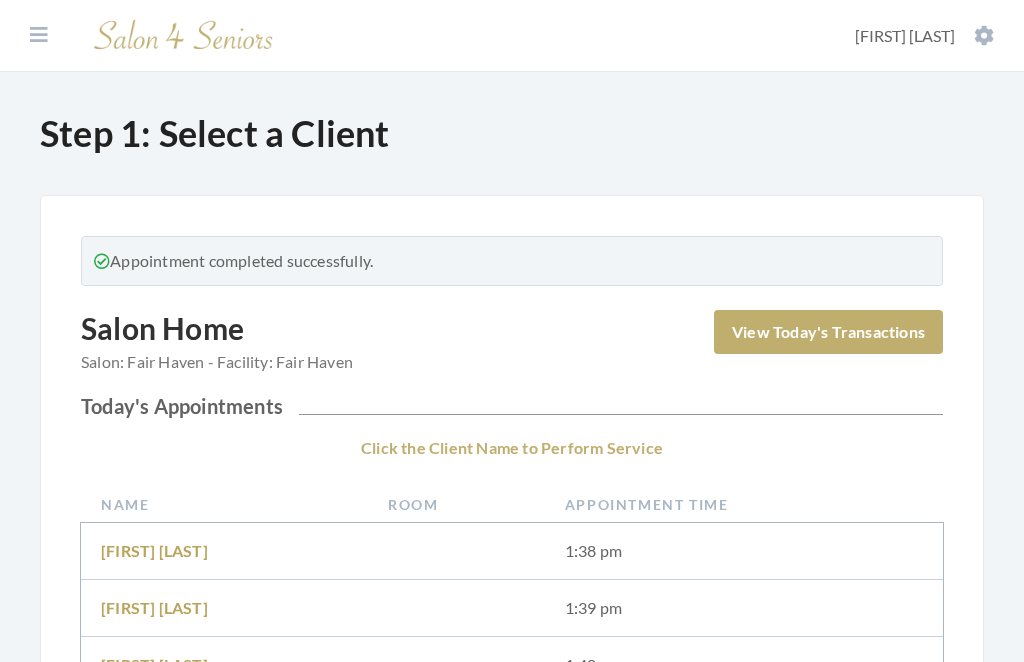 scroll, scrollTop: 0, scrollLeft: 0, axis: both 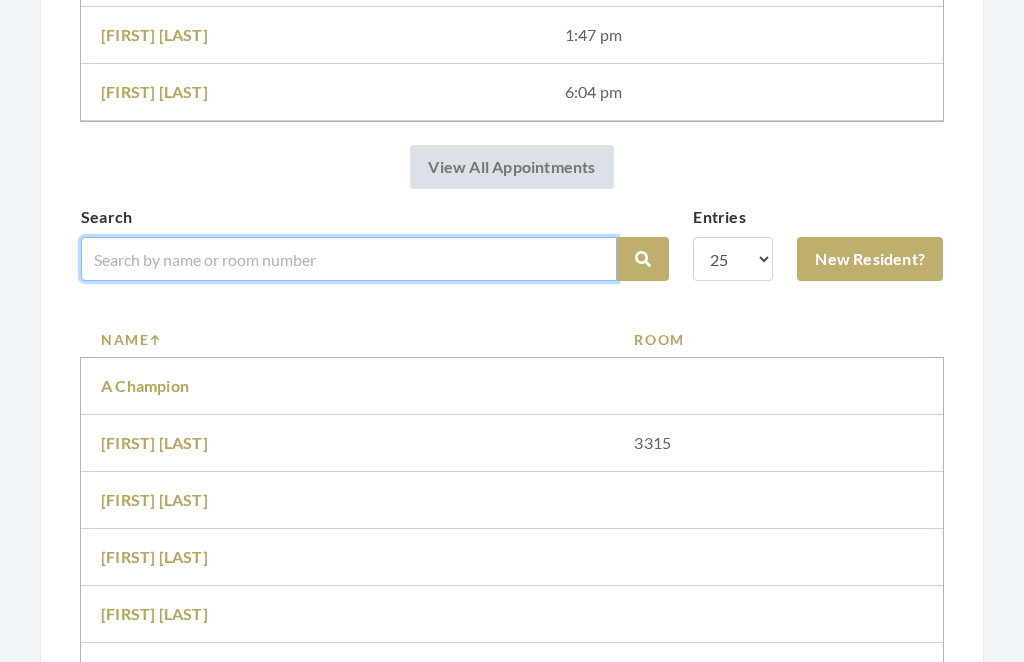 click at bounding box center [349, 259] 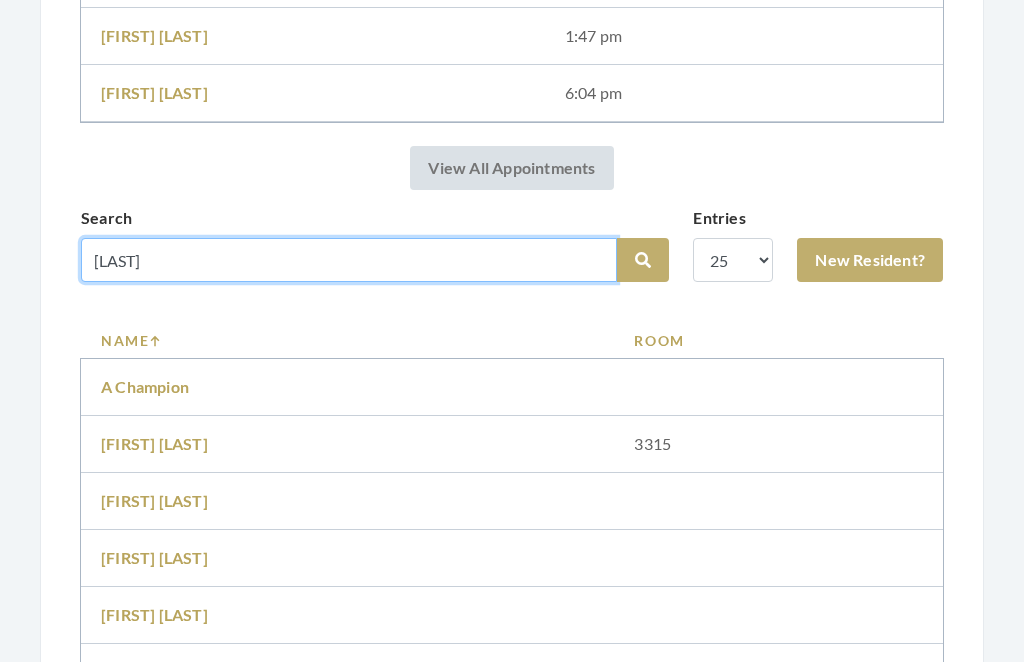 type on "[LAST]" 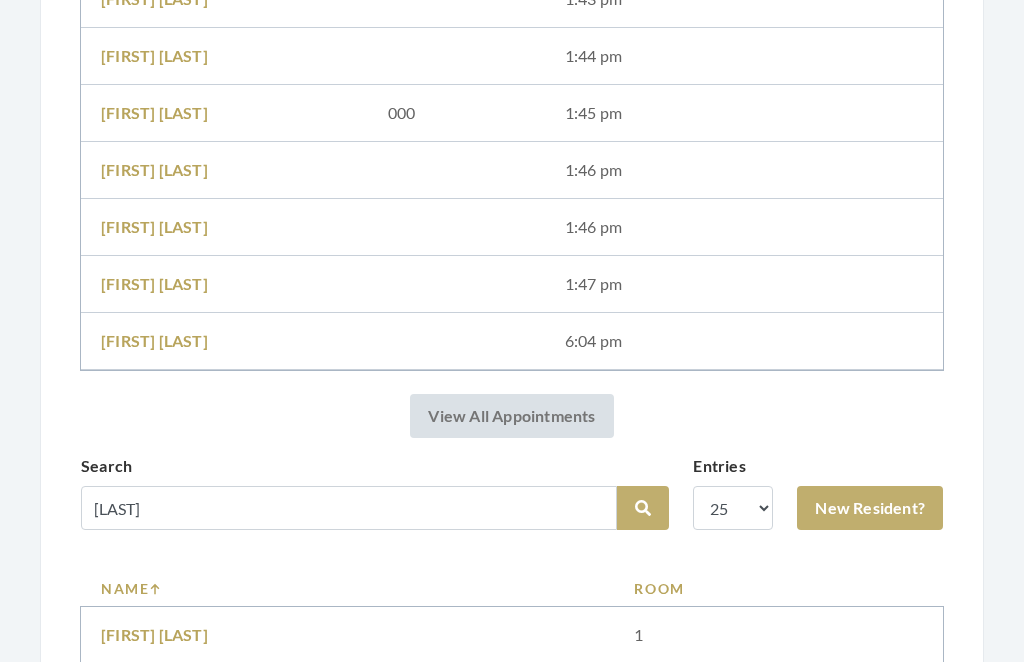 scroll, scrollTop: 860, scrollLeft: 0, axis: vertical 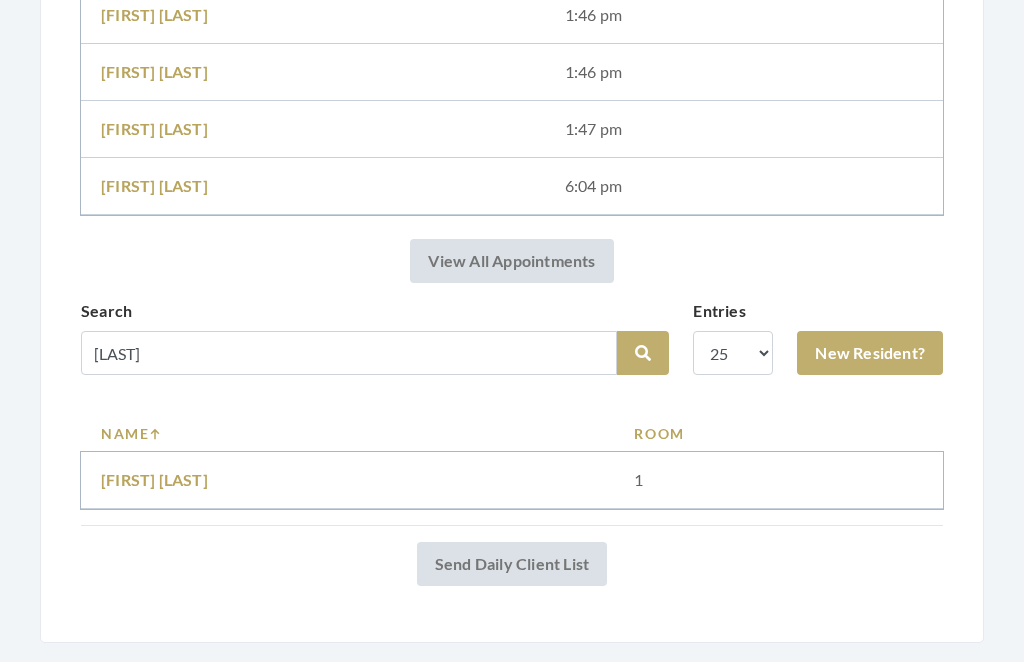 click on "[FIRST] [LAST]" at bounding box center [154, 480] 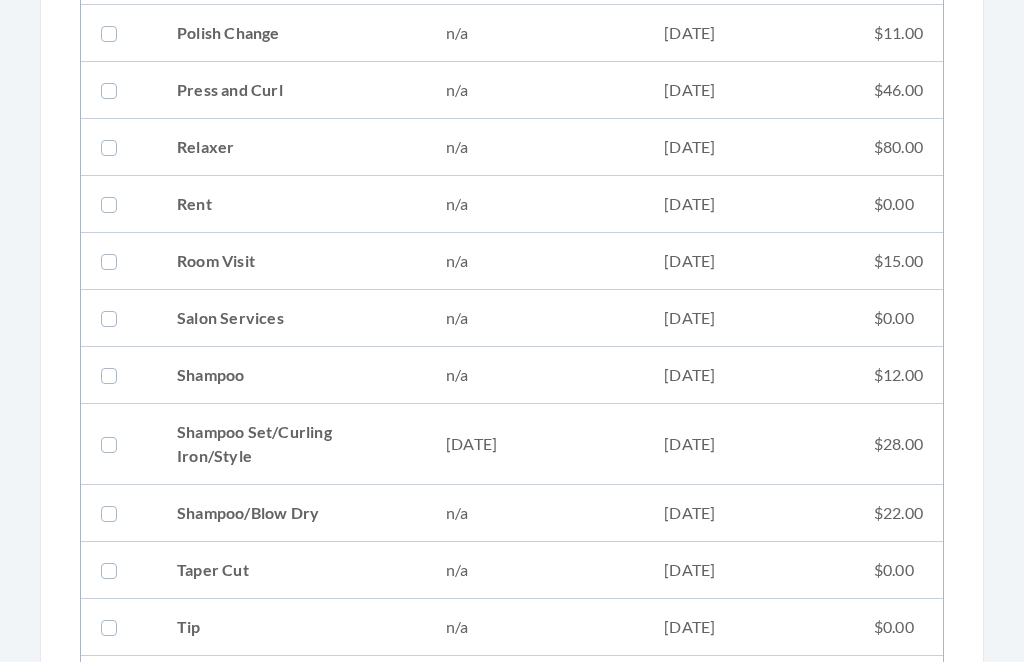 scroll, scrollTop: 2267, scrollLeft: 0, axis: vertical 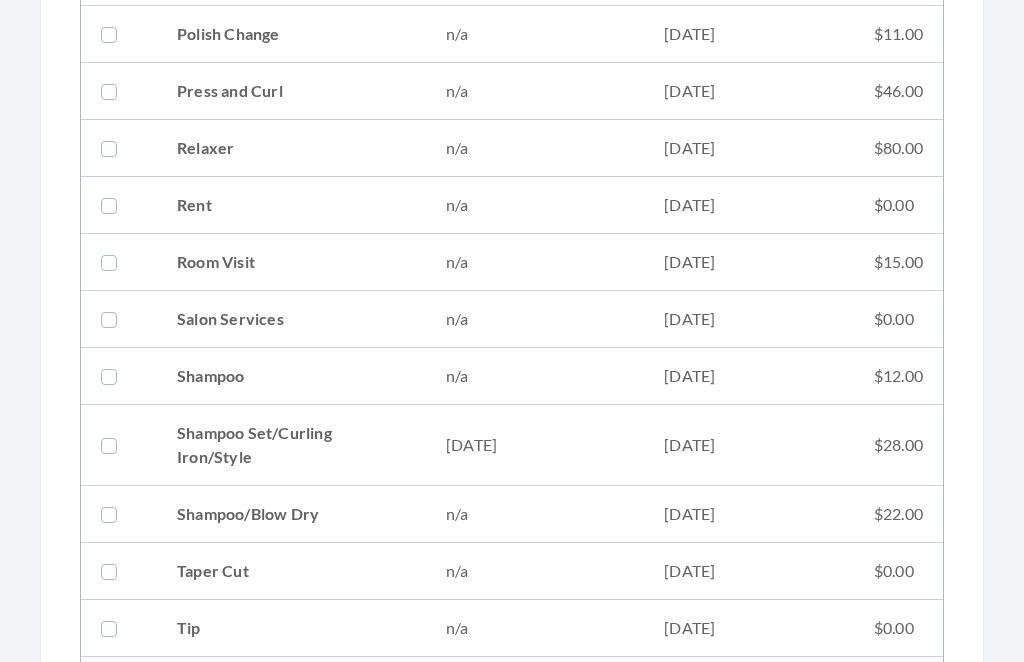 click on "07/21/2025" at bounding box center [749, 445] 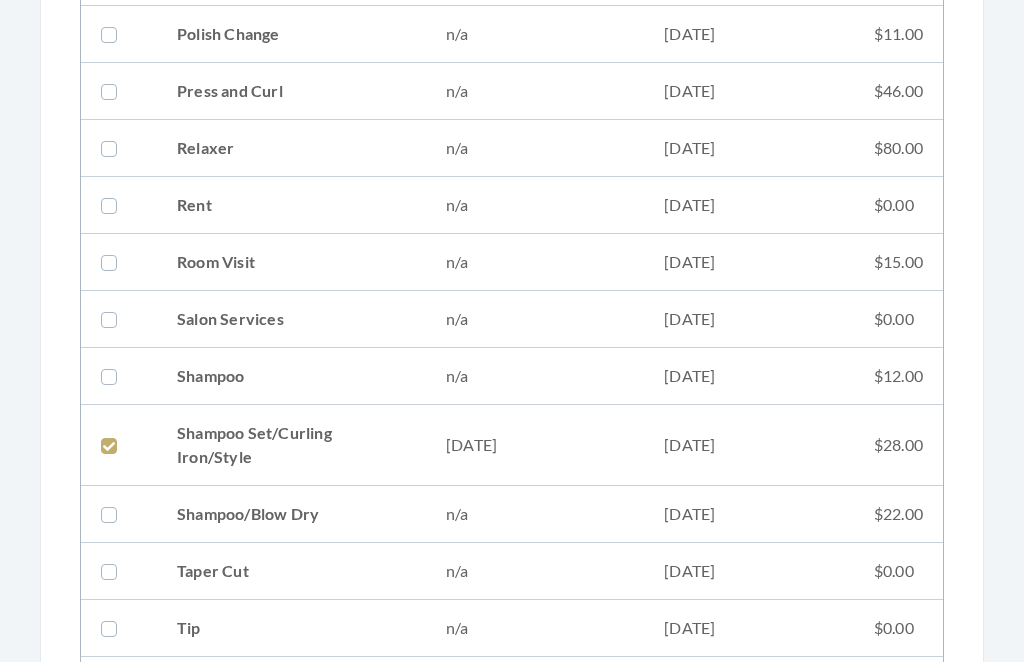 checkbox on "true" 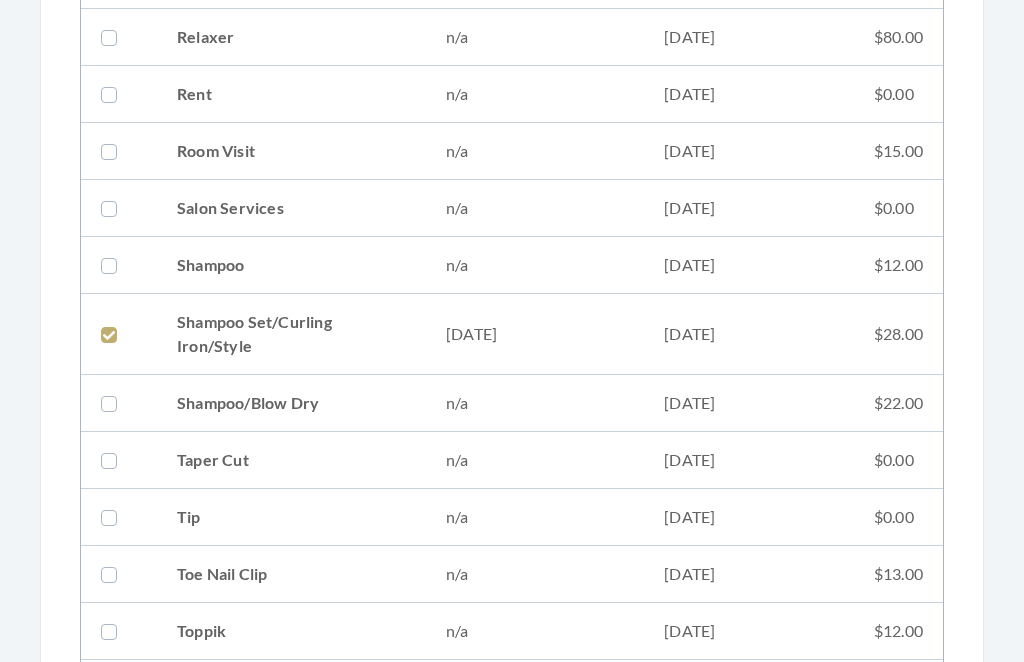 scroll, scrollTop: 2877, scrollLeft: 0, axis: vertical 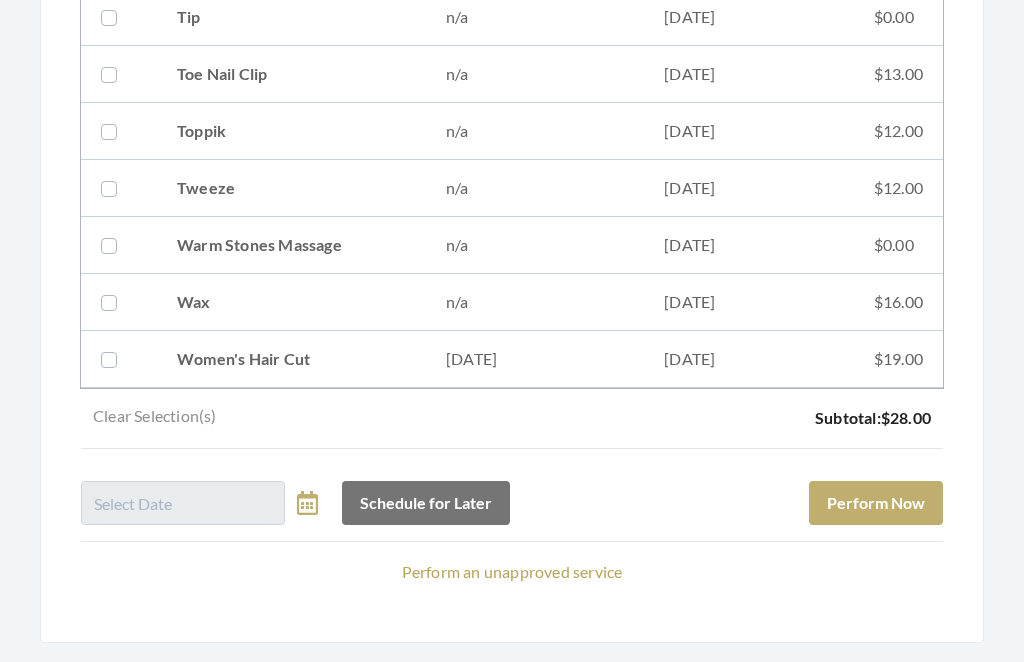click on "Perform Now" at bounding box center [876, 504] 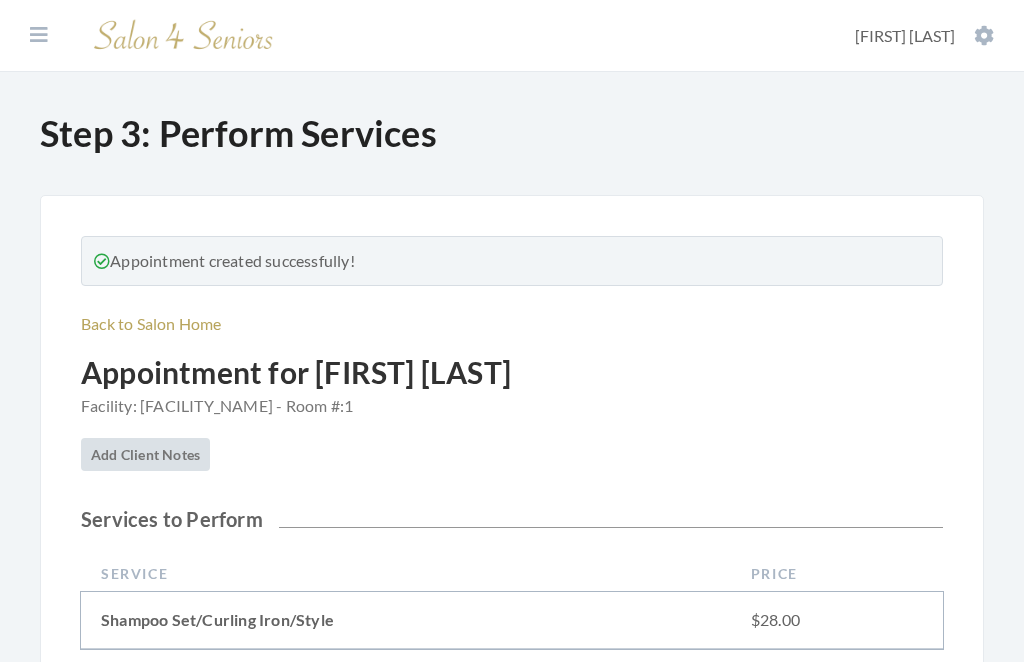 scroll, scrollTop: 0, scrollLeft: 0, axis: both 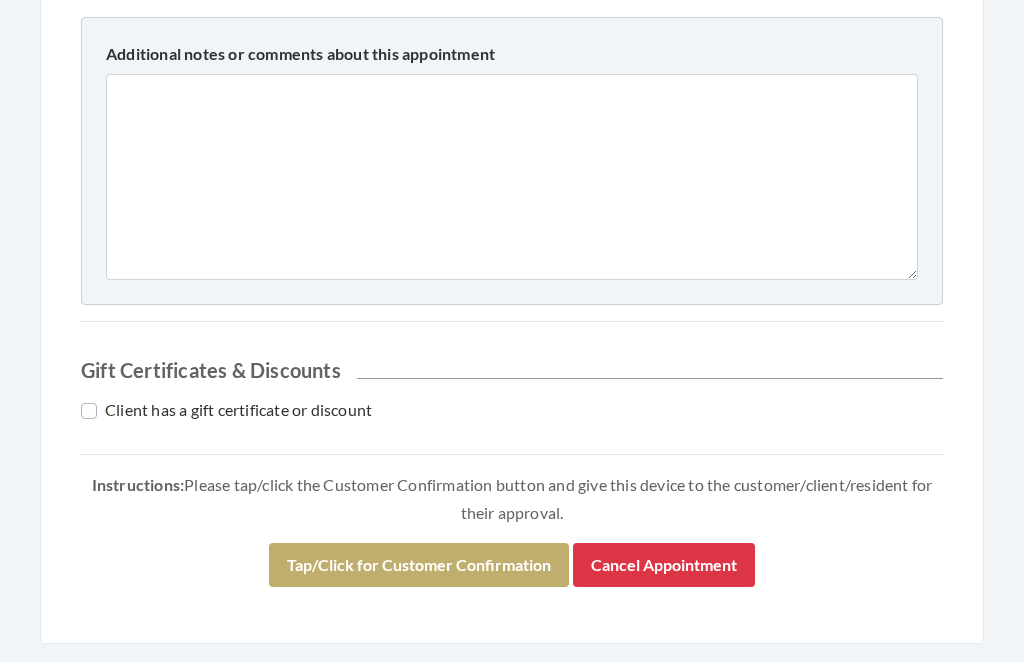 click on "Tap/Click for Customer Confirmation" at bounding box center (419, 565) 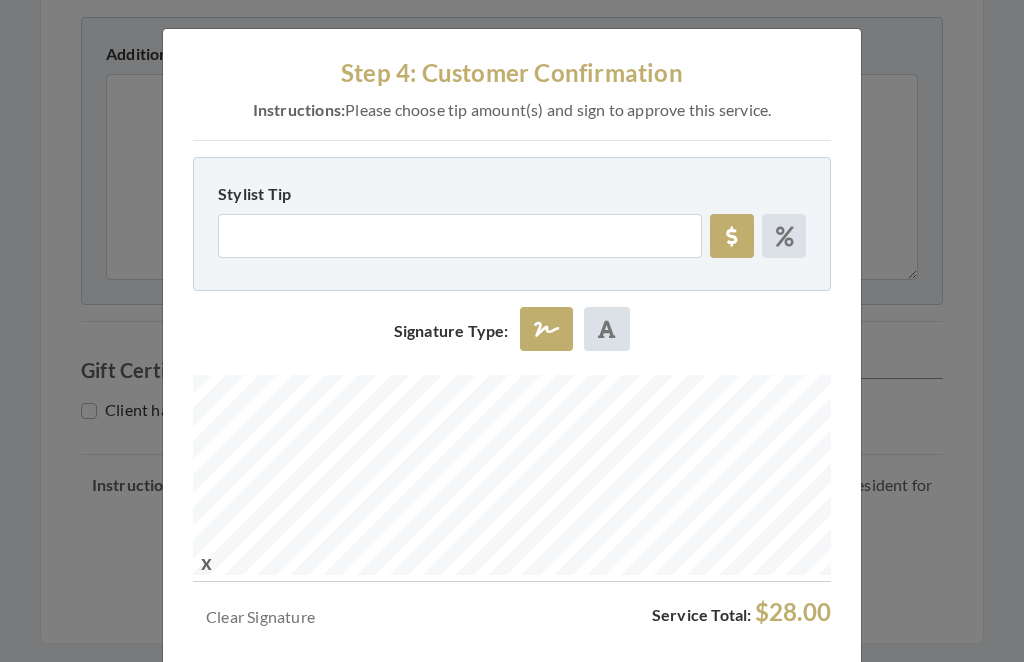 click on "Approve Service" at bounding box center (473, 691) 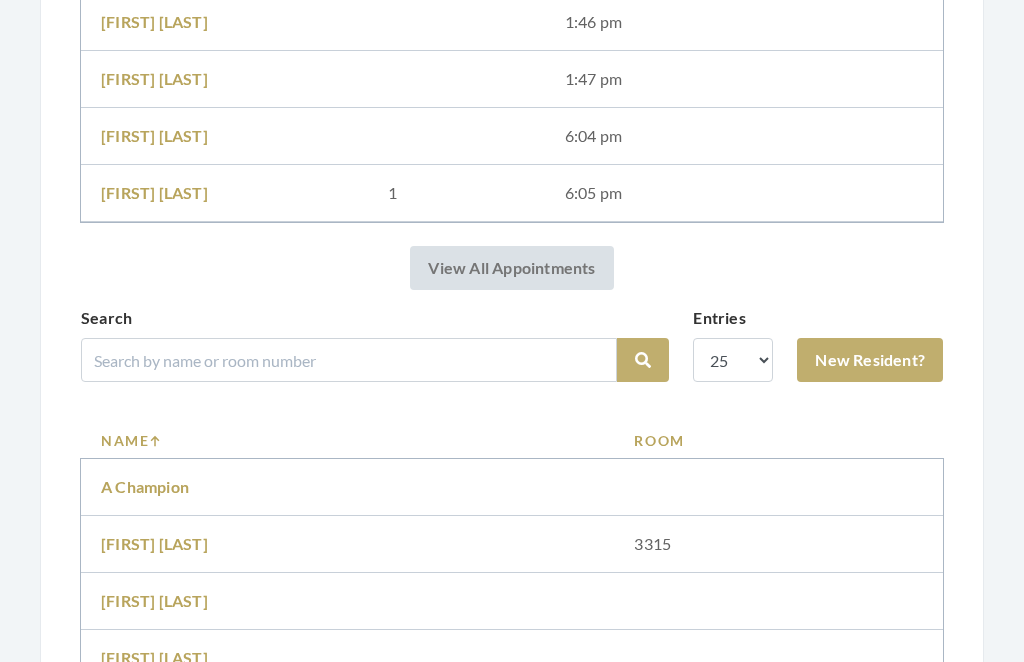 scroll, scrollTop: 982, scrollLeft: 0, axis: vertical 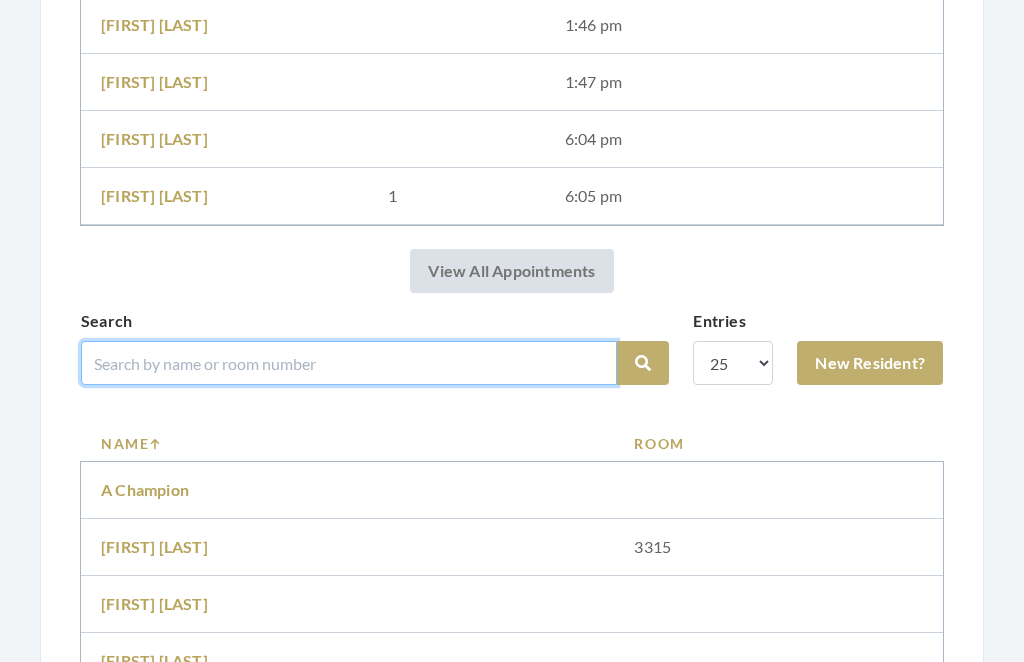 click at bounding box center [349, 363] 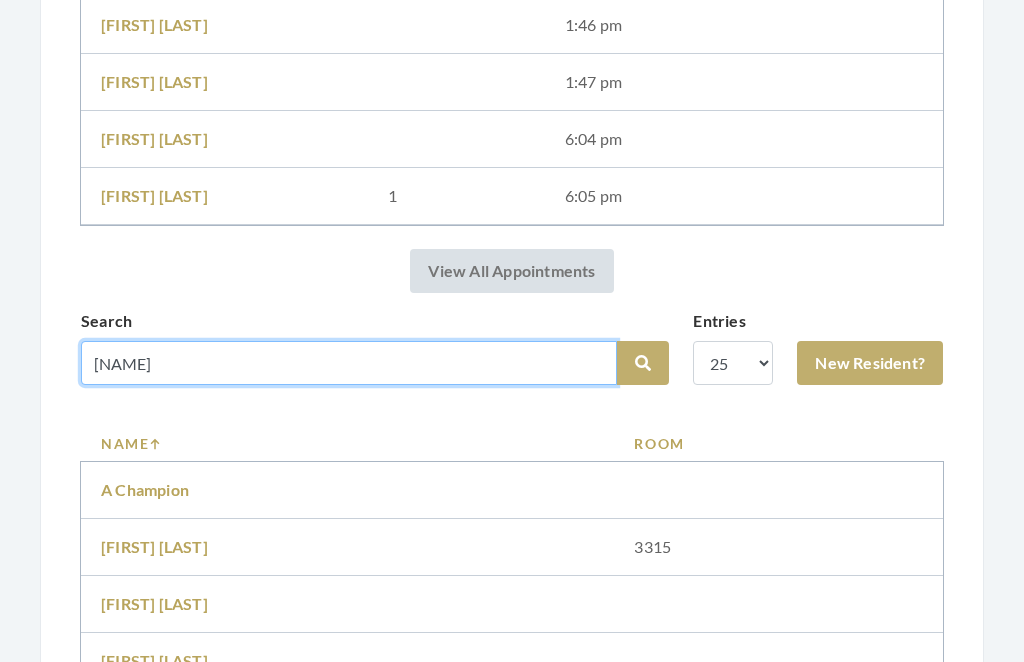 type on "[FIRST]" 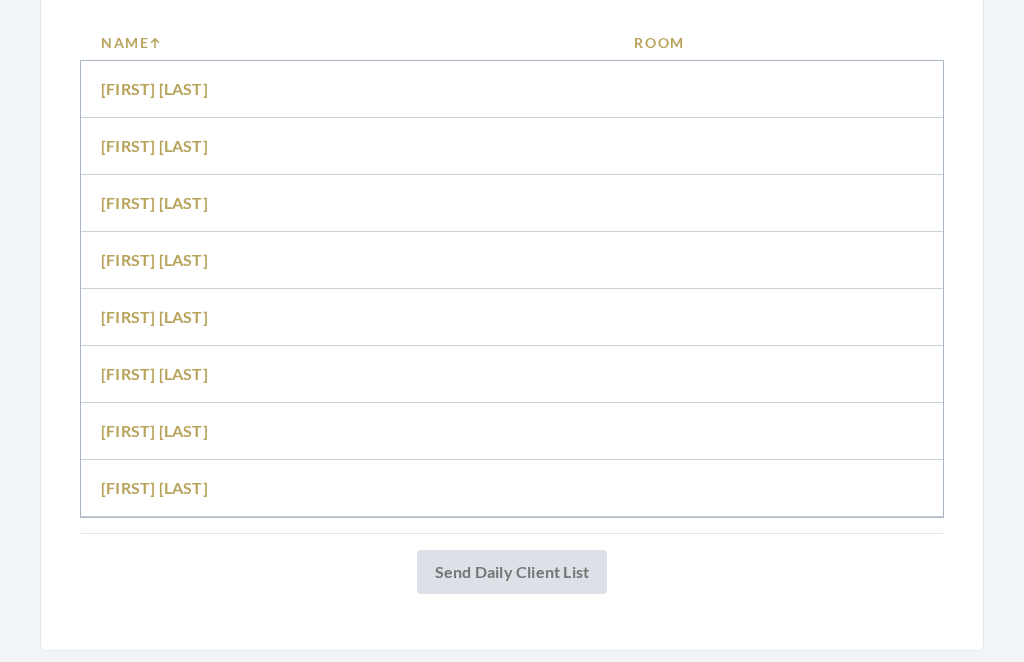 scroll, scrollTop: 1316, scrollLeft: 0, axis: vertical 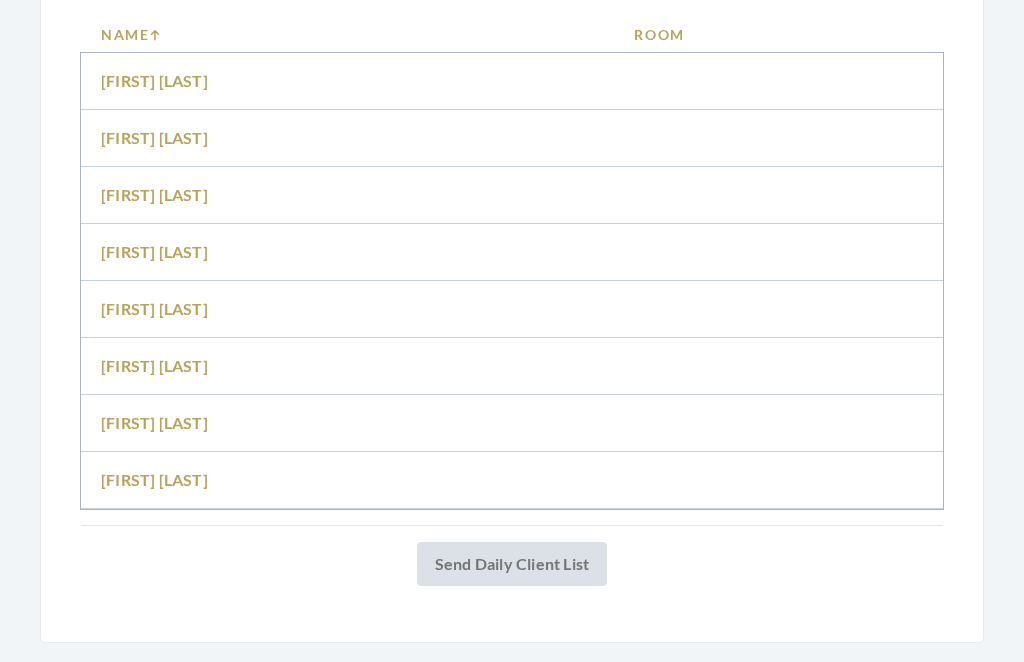 click on "[FIRST] [LAST]" at bounding box center (154, 423) 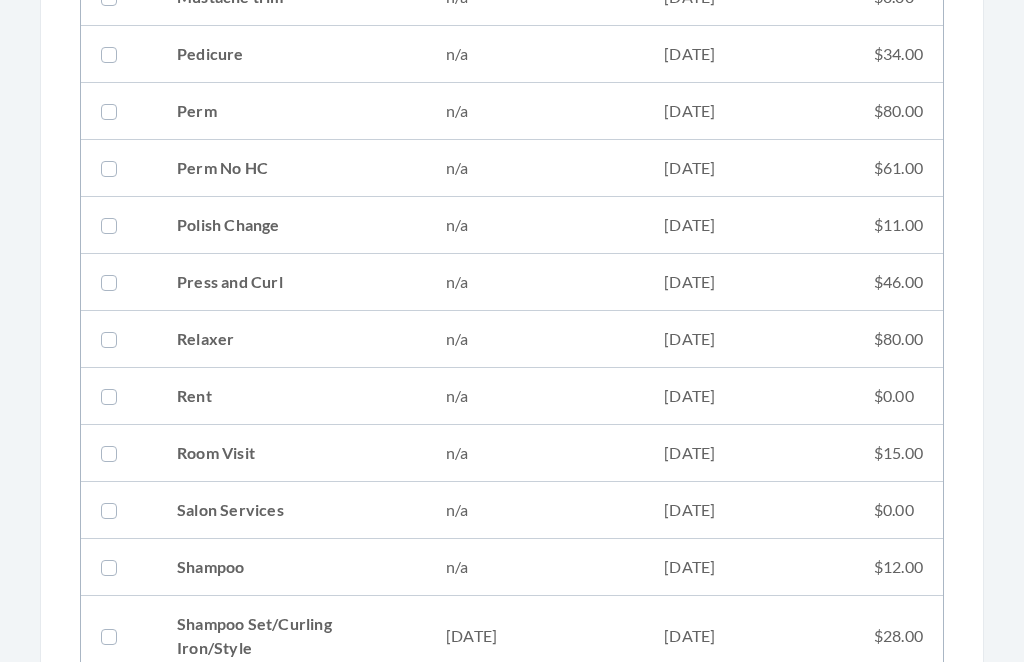 scroll, scrollTop: 2081, scrollLeft: 0, axis: vertical 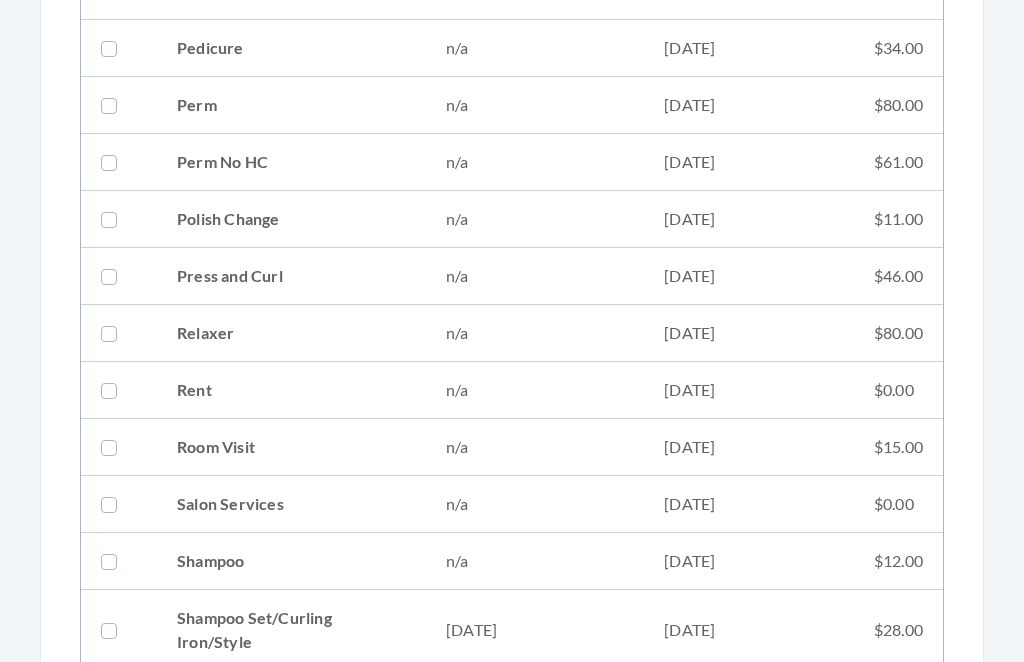 click on "07/14/2025" at bounding box center (535, 631) 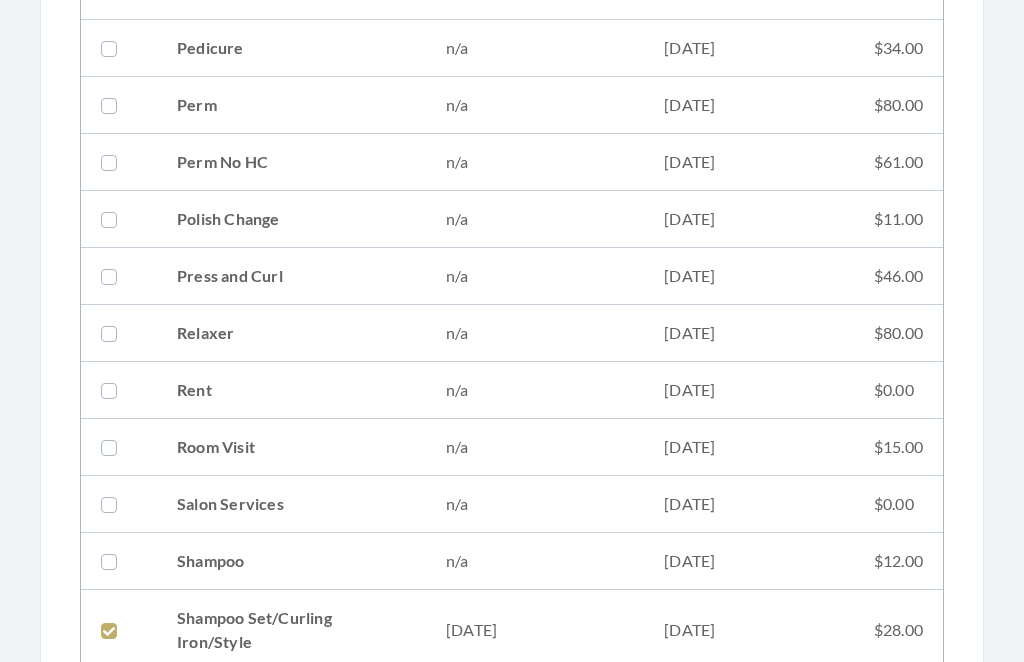 checkbox on "true" 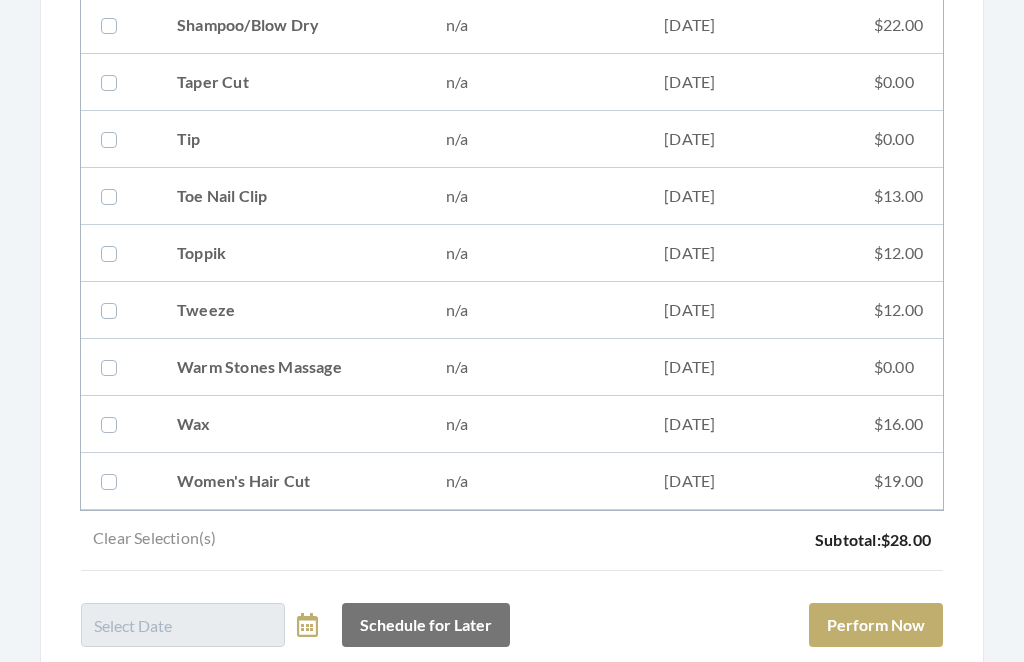 scroll, scrollTop: 2877, scrollLeft: 0, axis: vertical 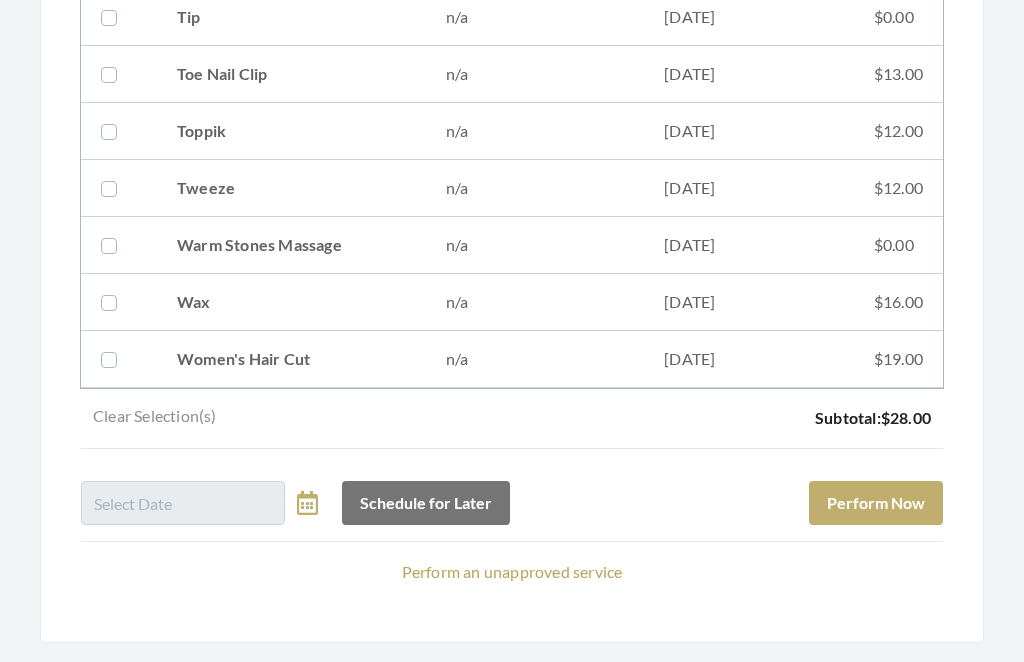 click on "Perform Now" at bounding box center [876, 504] 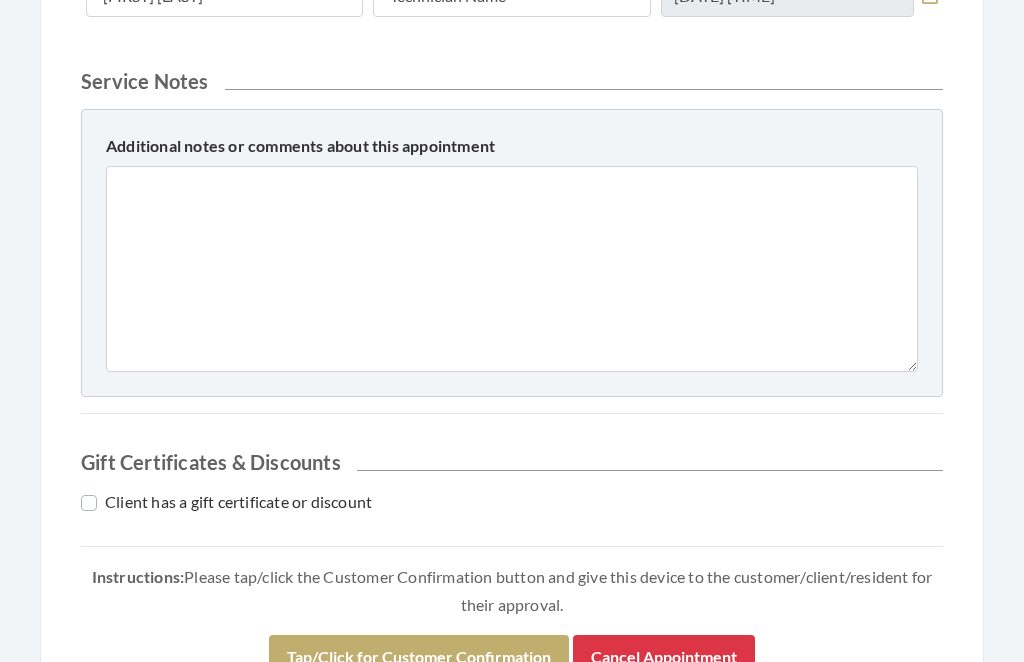 scroll, scrollTop: 884, scrollLeft: 0, axis: vertical 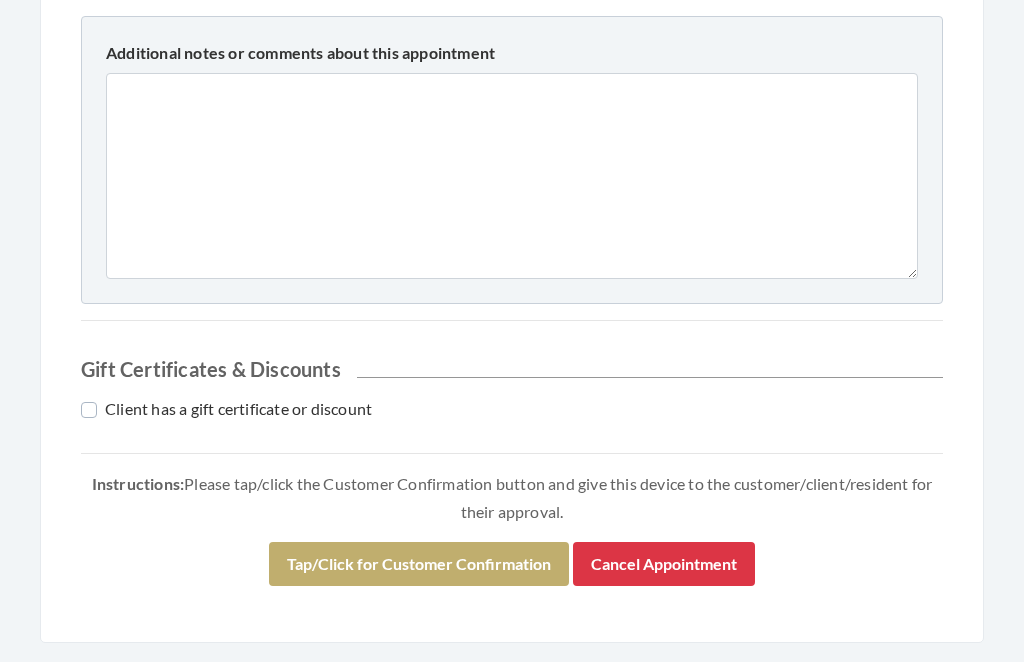 click on "Tap/Click for Customer Confirmation" at bounding box center [419, 565] 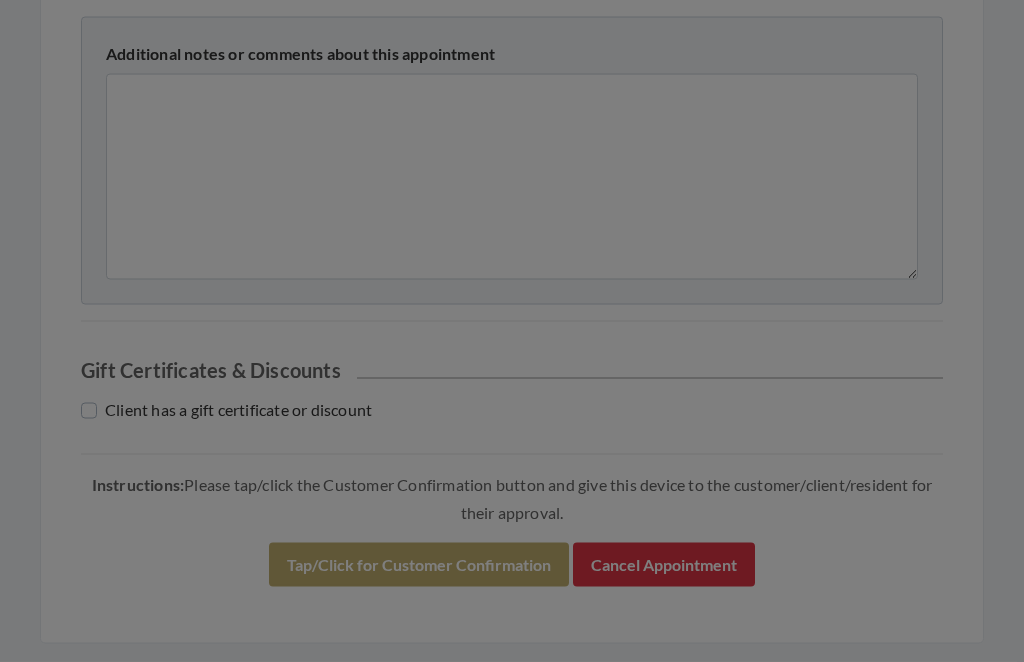 scroll, scrollTop: 884, scrollLeft: 0, axis: vertical 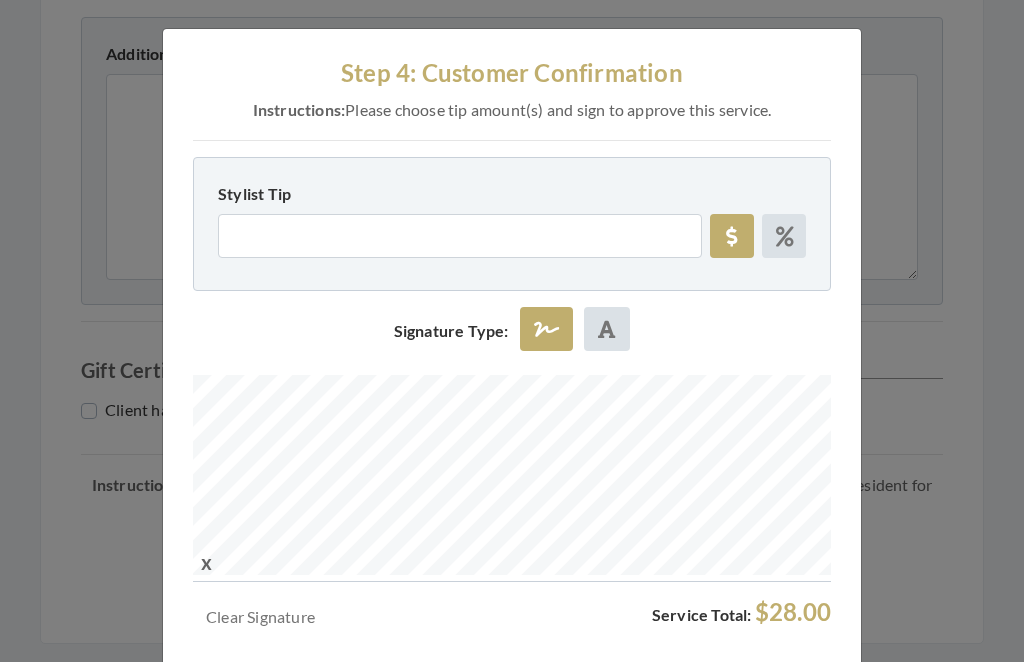 click on "Approve Service" at bounding box center [473, 691] 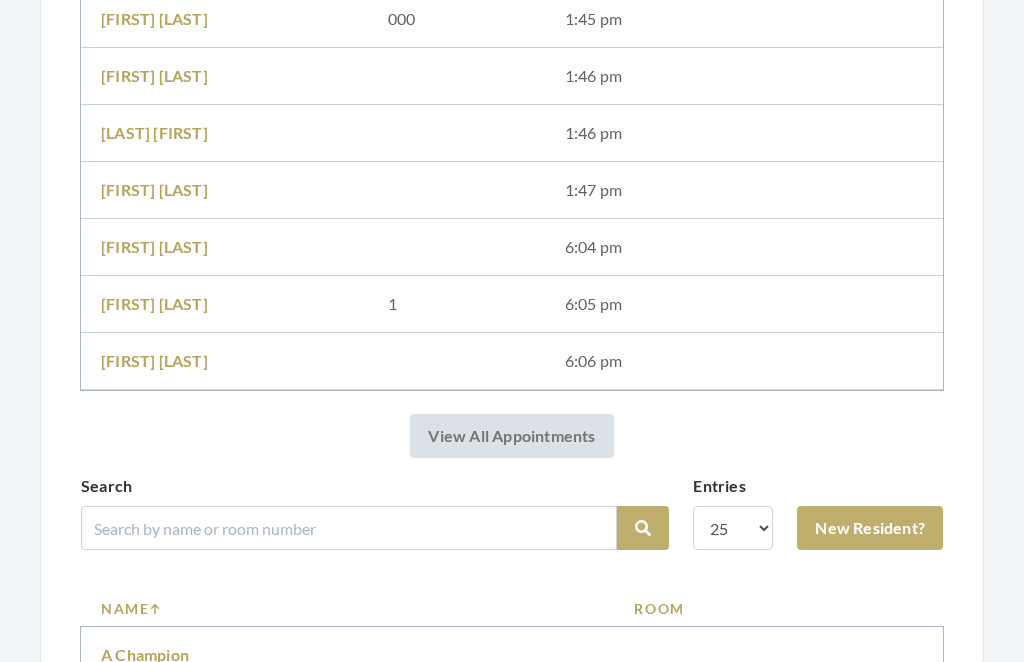 scroll, scrollTop: 873, scrollLeft: 0, axis: vertical 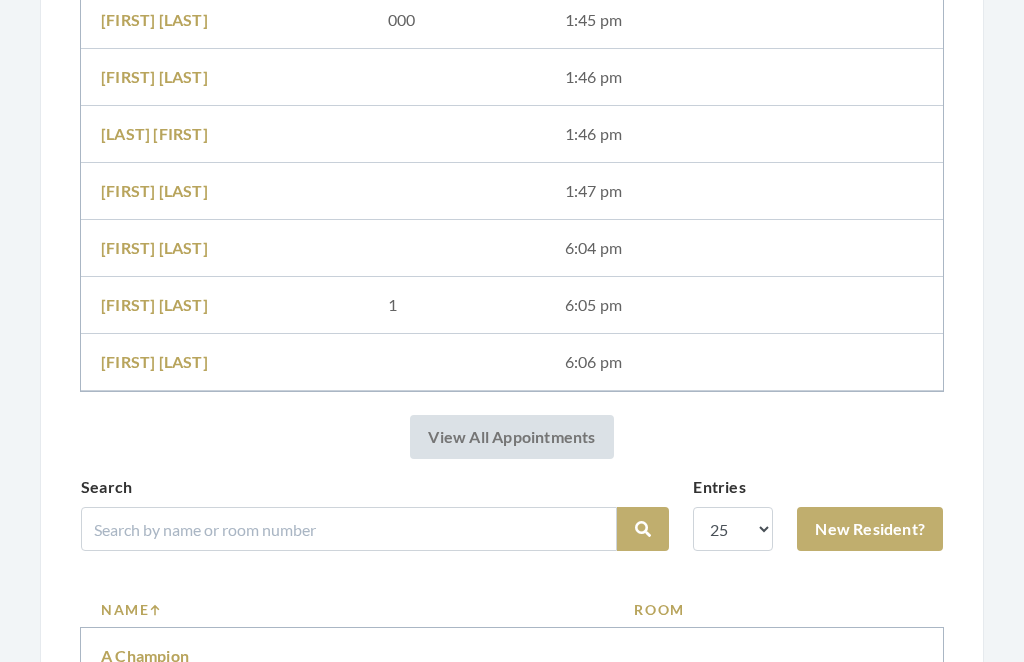 click on "Search" at bounding box center (349, 513) 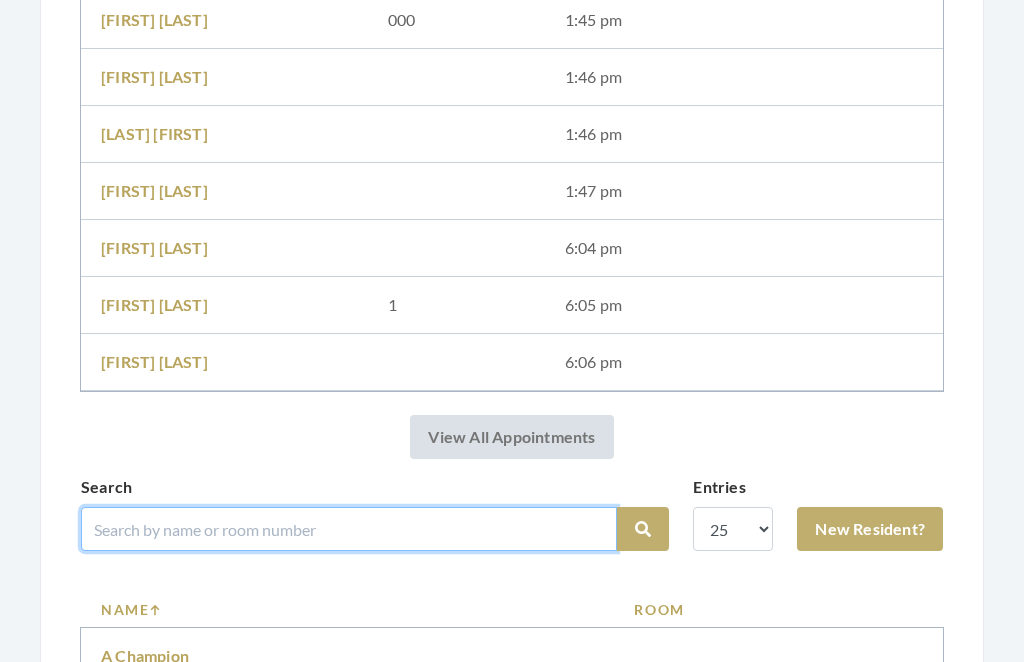 click at bounding box center [349, 529] 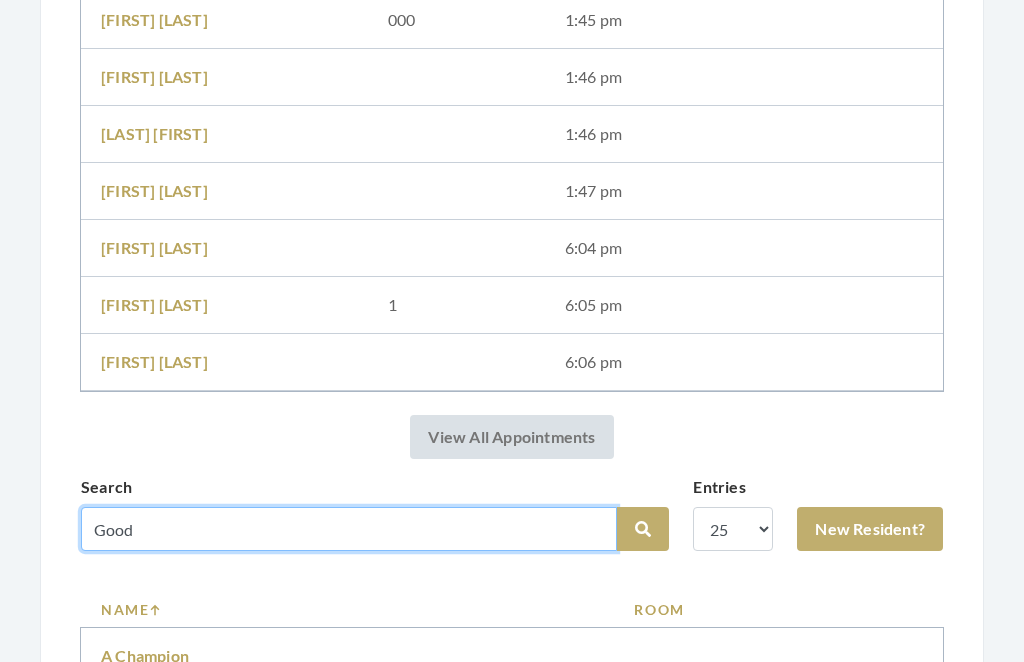 type on "Good" 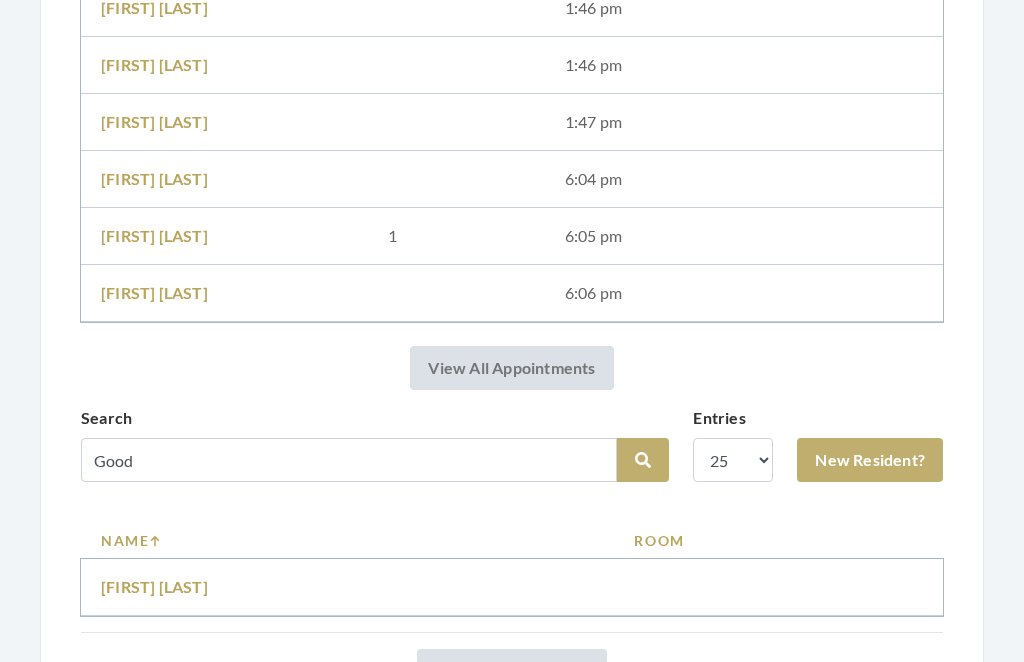 scroll, scrollTop: 974, scrollLeft: 0, axis: vertical 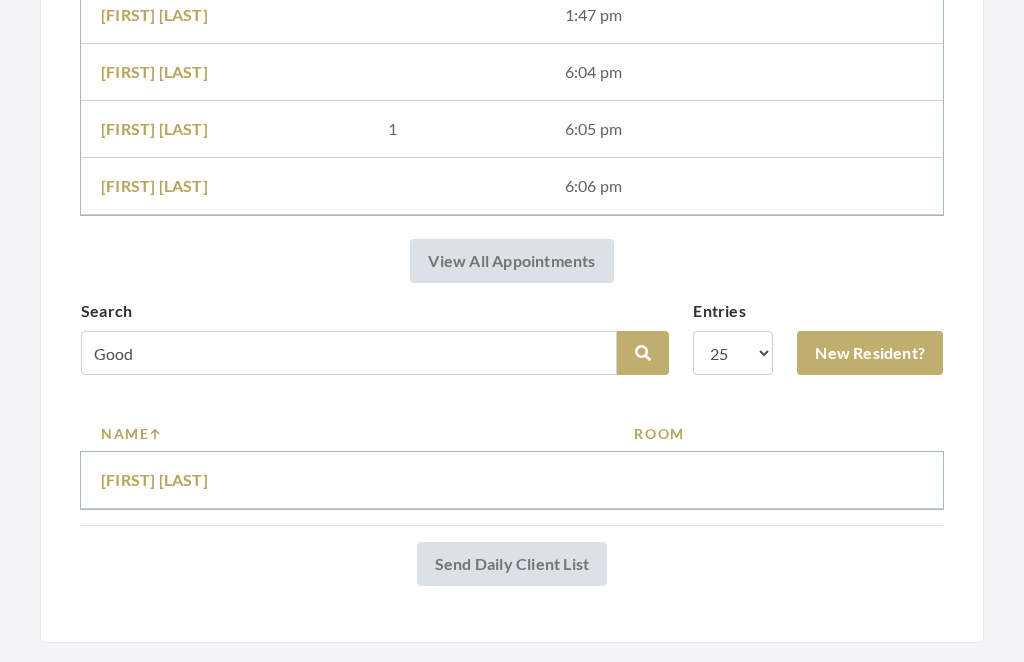 click on "Iris Goodman" at bounding box center [347, 481] 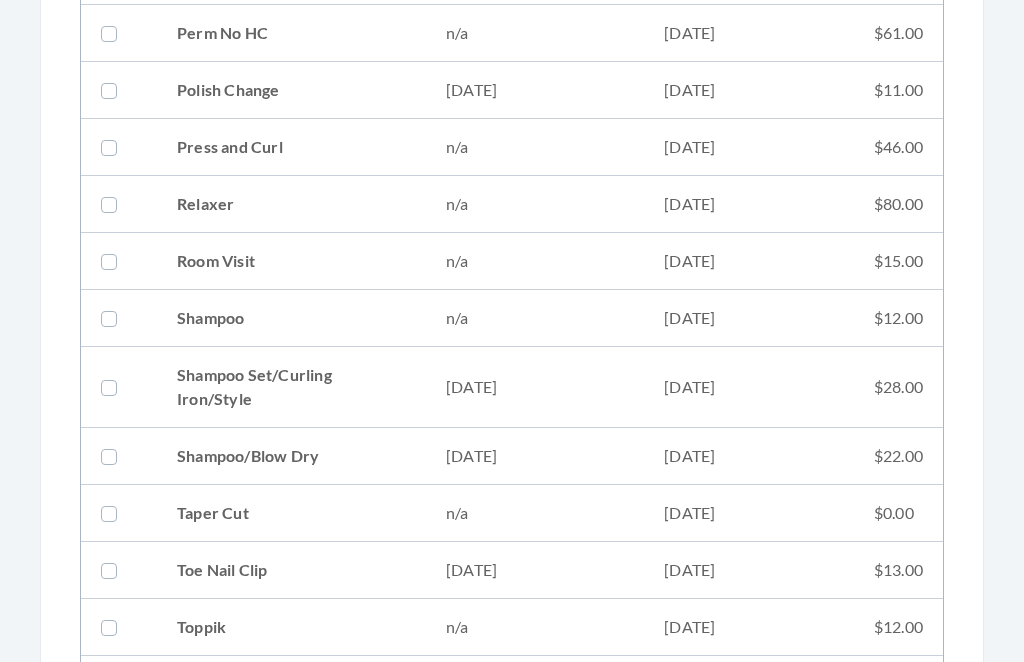 scroll, scrollTop: 2256, scrollLeft: 0, axis: vertical 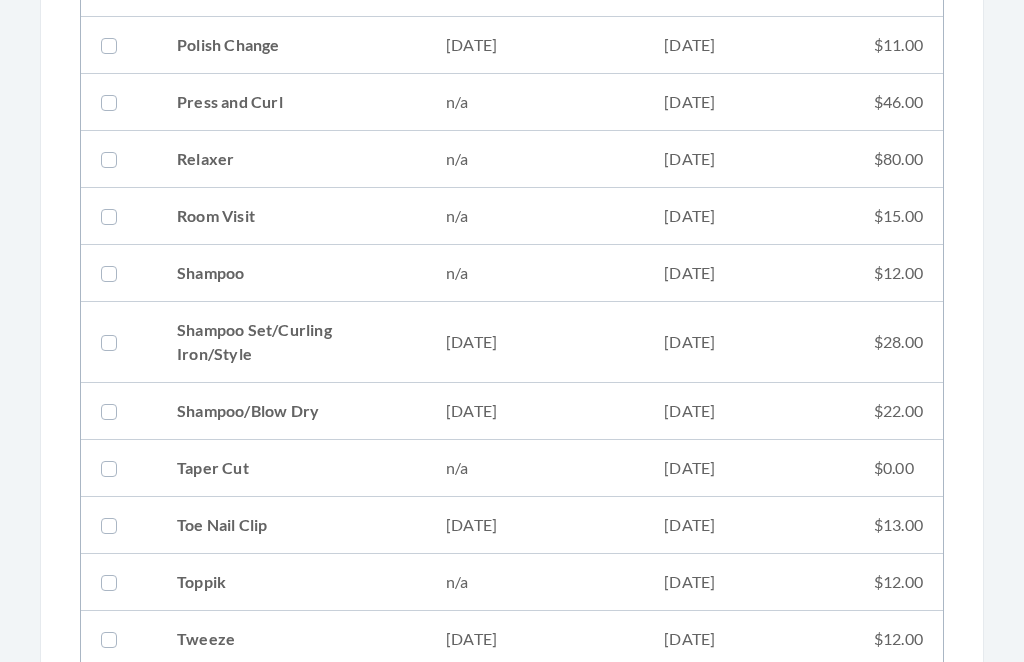 click on "07/21/2025" at bounding box center (749, 342) 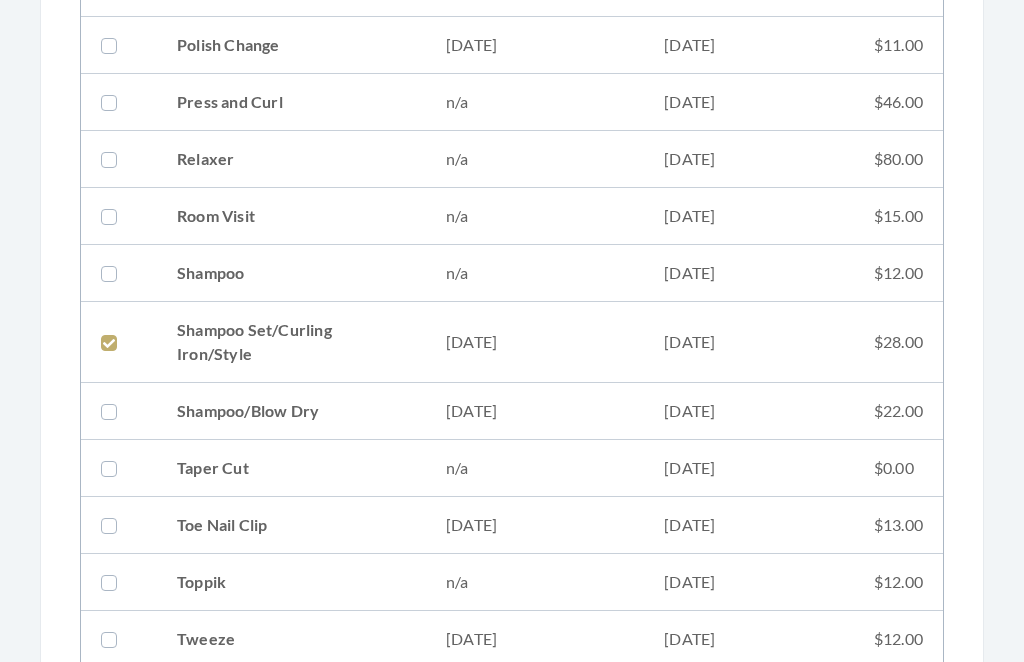 checkbox on "true" 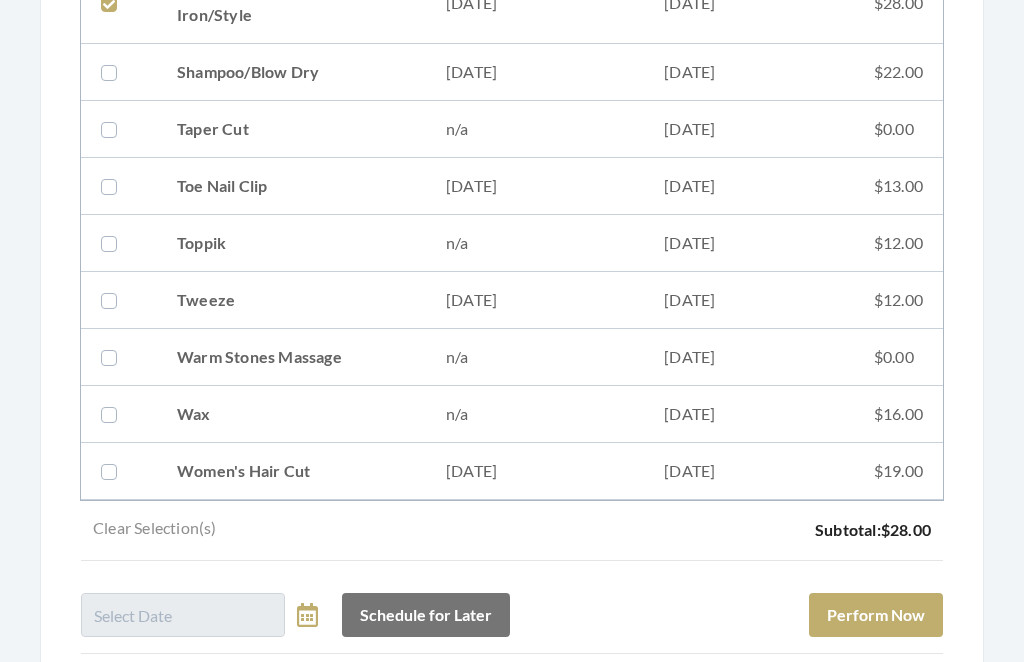 scroll, scrollTop: 2706, scrollLeft: 0, axis: vertical 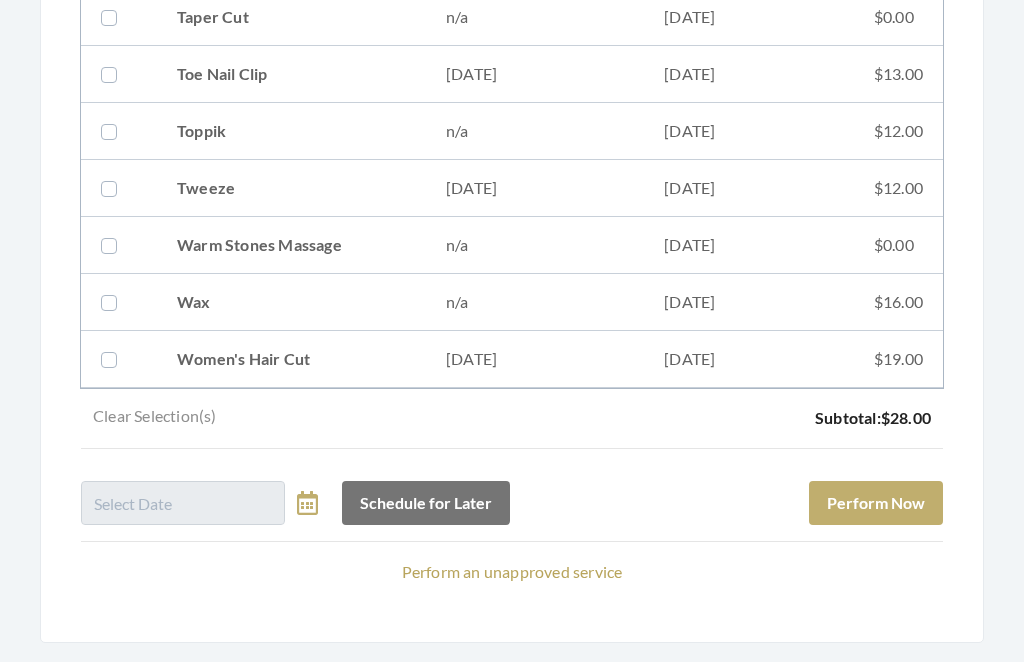 click on "Perform Now" at bounding box center [876, 504] 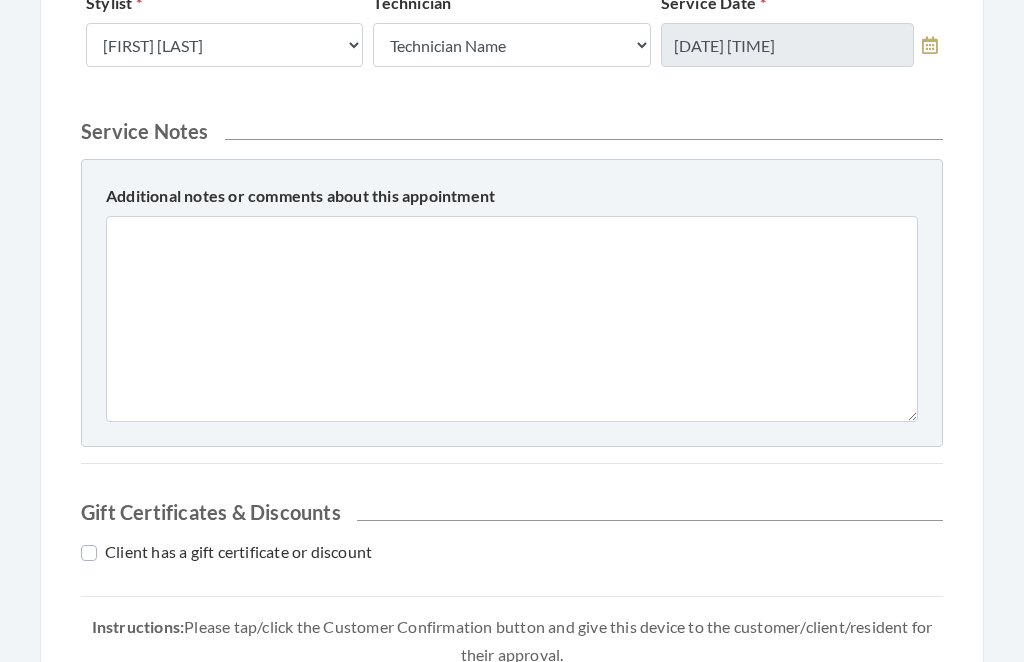 scroll, scrollTop: 884, scrollLeft: 0, axis: vertical 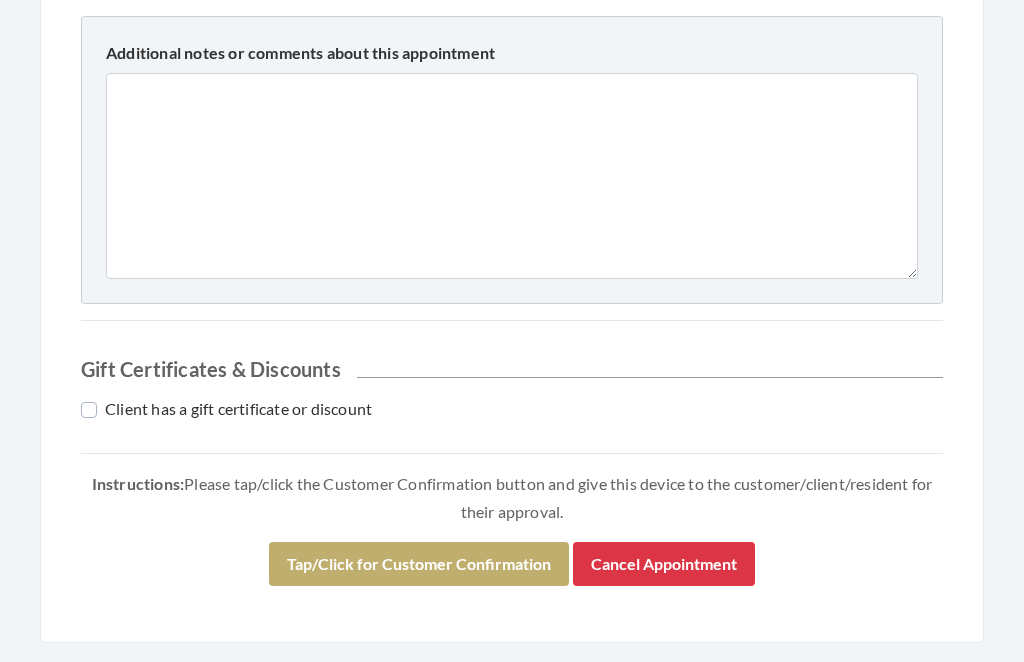 click on "Tap/Click for Customer Confirmation" at bounding box center (419, 565) 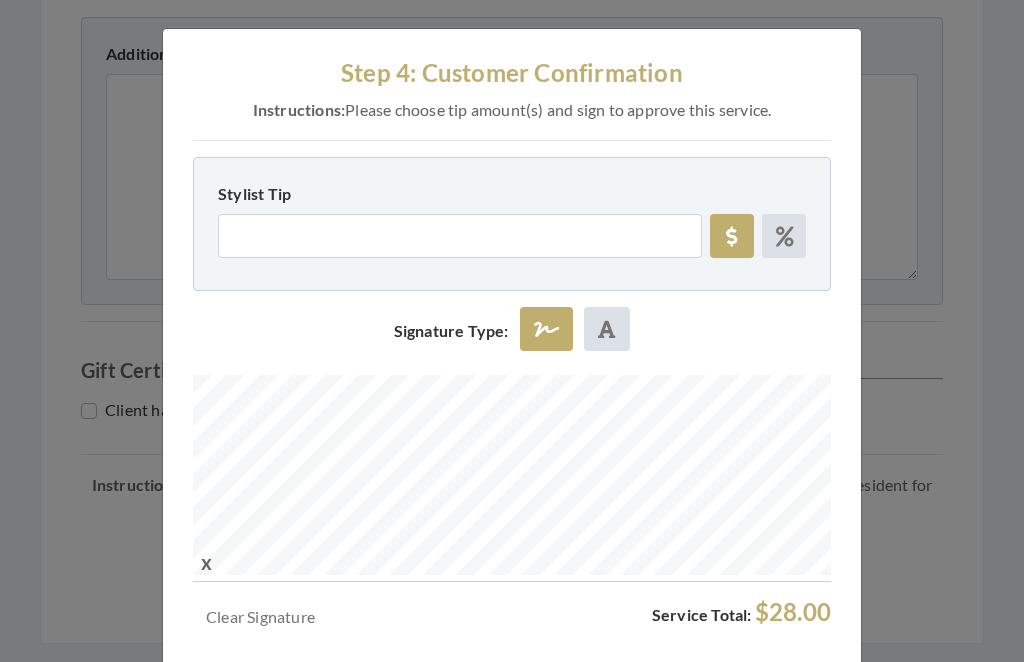 click on "Approve Service" at bounding box center [473, 691] 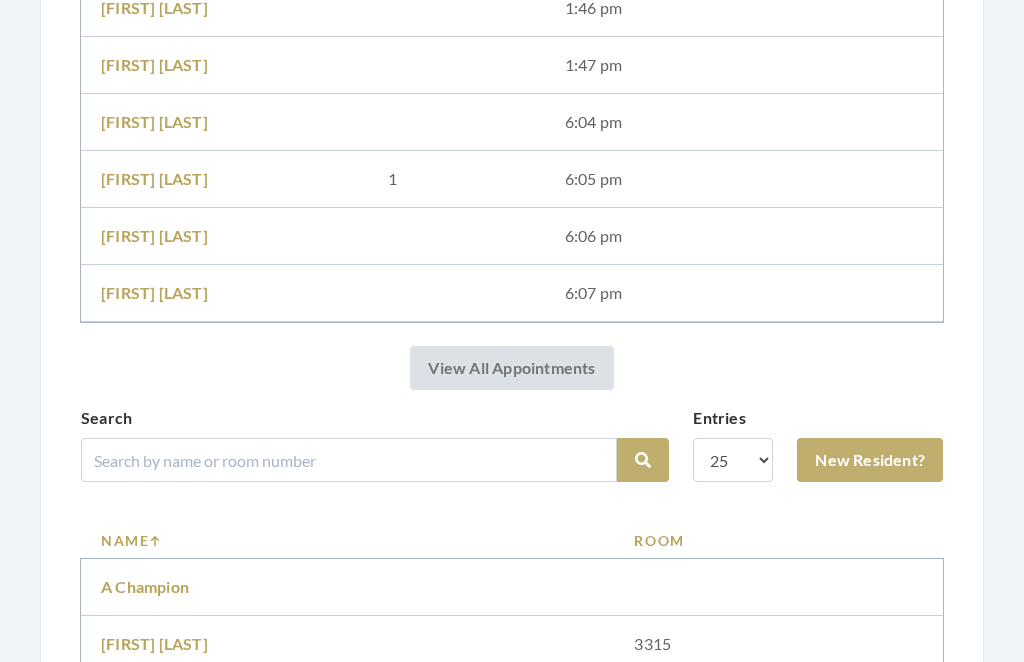 scroll, scrollTop: 999, scrollLeft: 0, axis: vertical 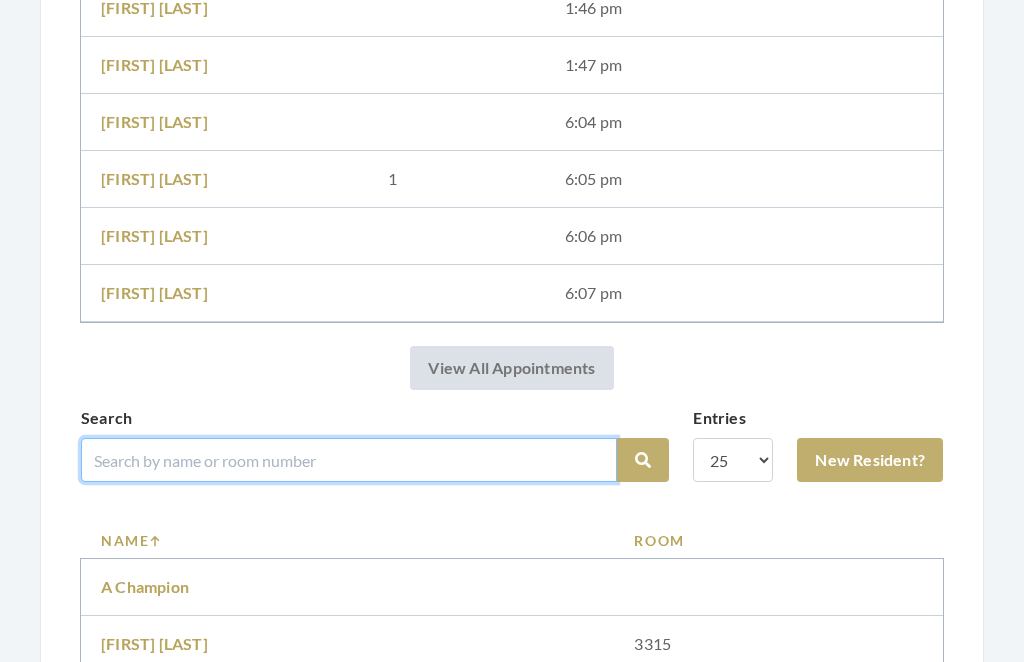 click at bounding box center [349, 460] 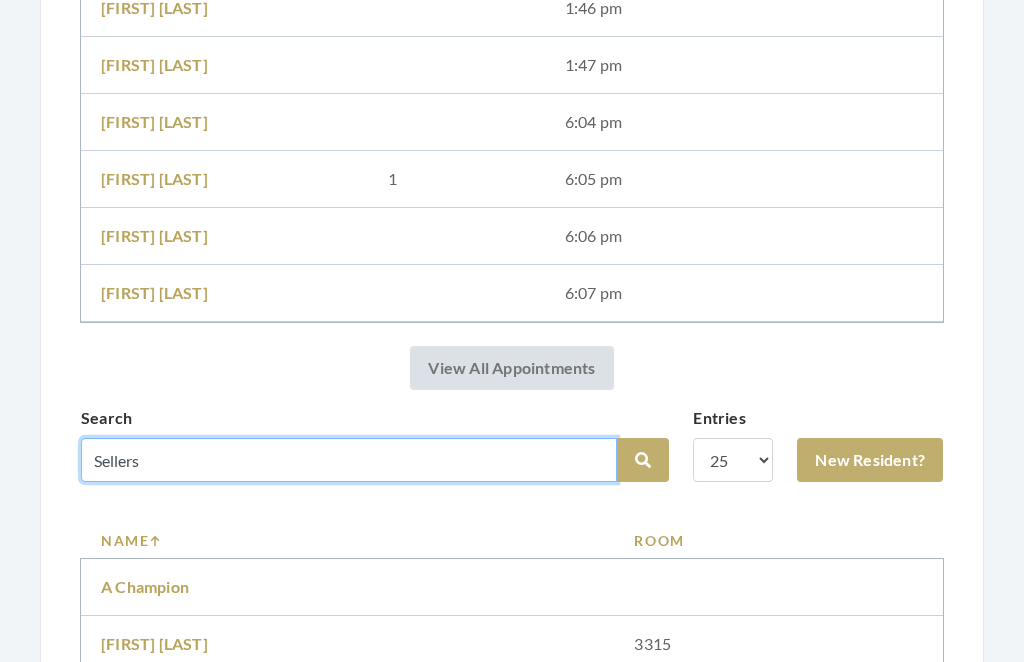 type on "Sellers" 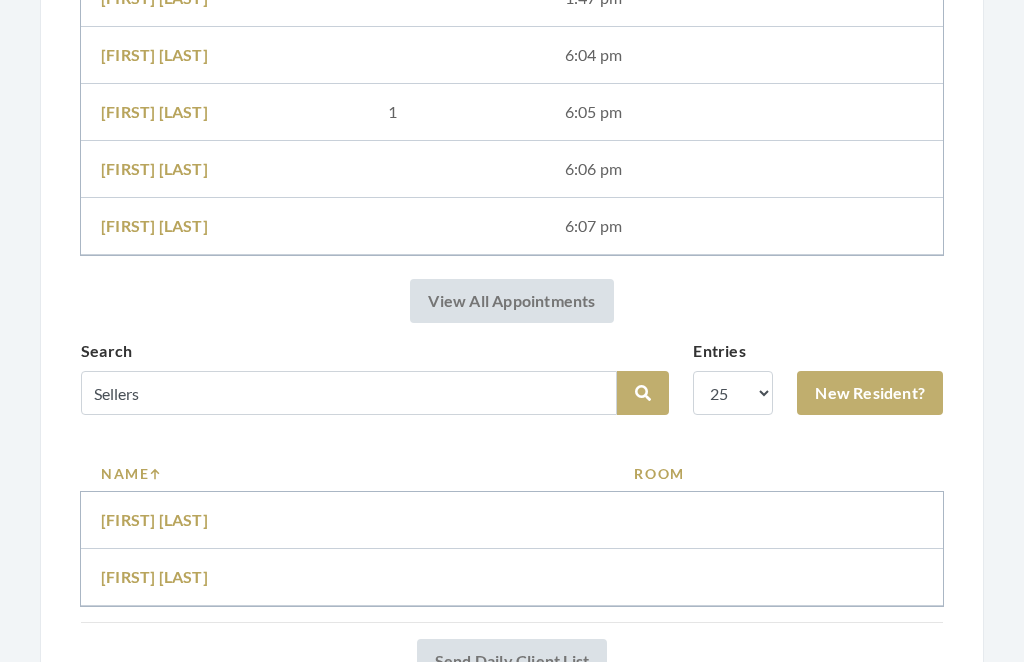 scroll, scrollTop: 1088, scrollLeft: 0, axis: vertical 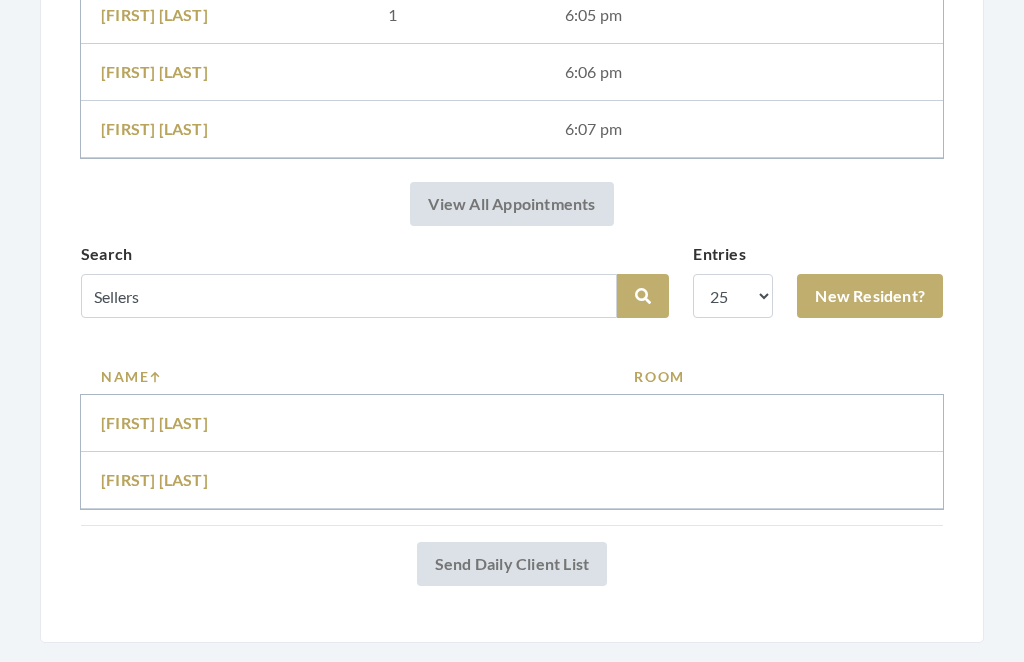click on "Martha Sellers" at bounding box center (154, 480) 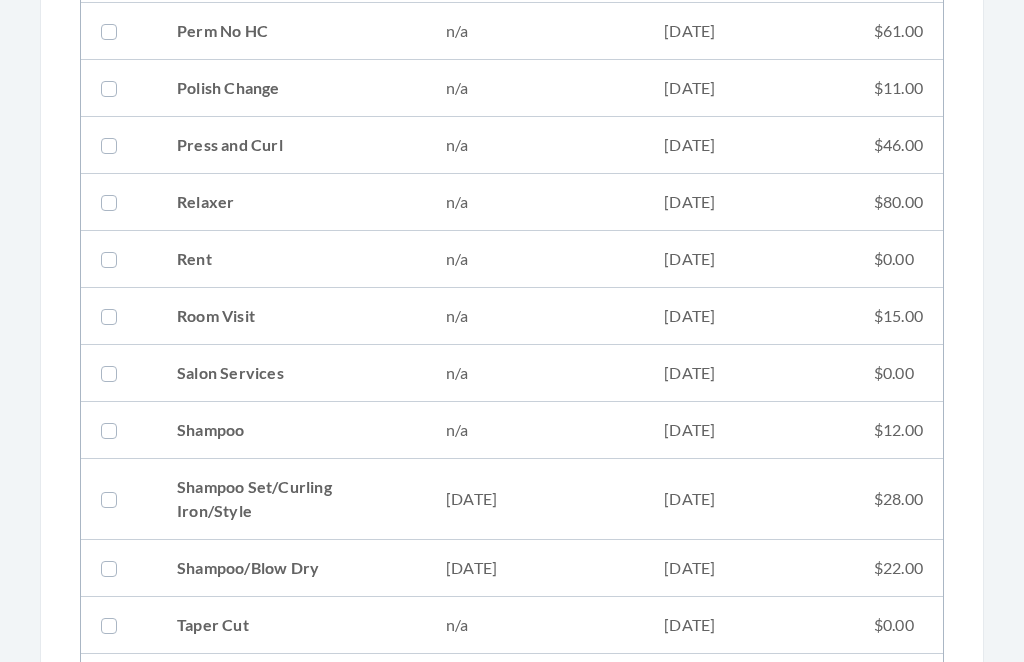 scroll, scrollTop: 2276, scrollLeft: 0, axis: vertical 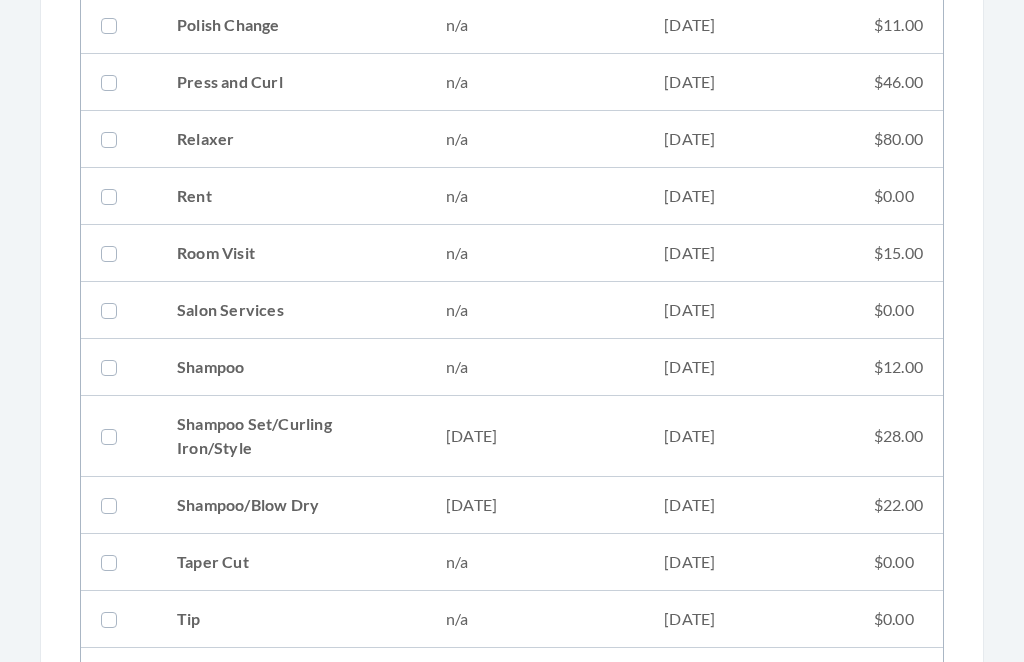 click on "[DATE]" at bounding box center (535, 436) 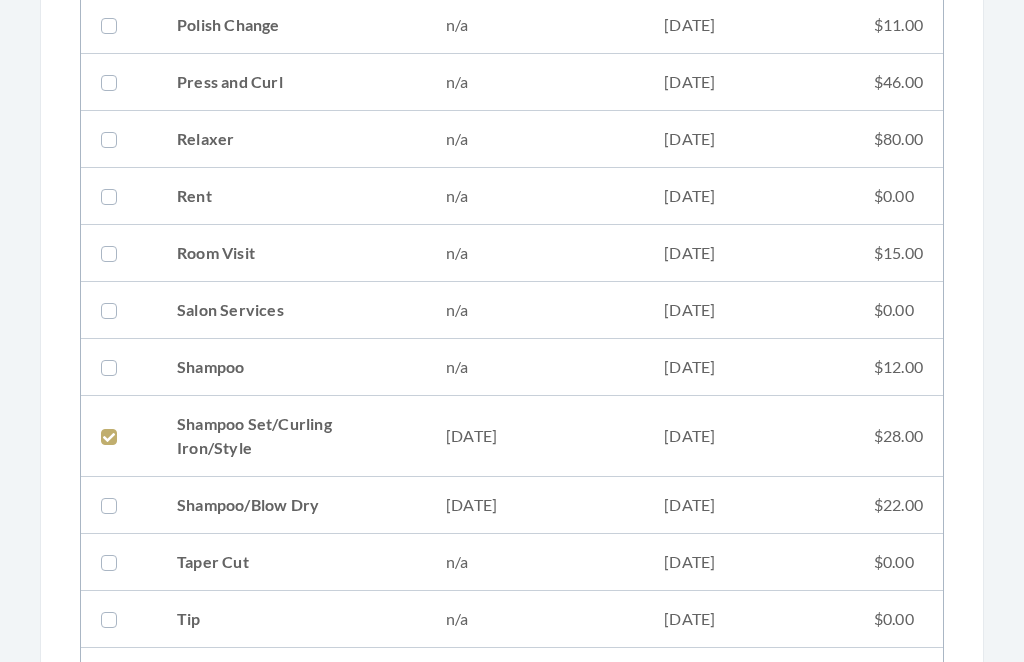 checkbox on "true" 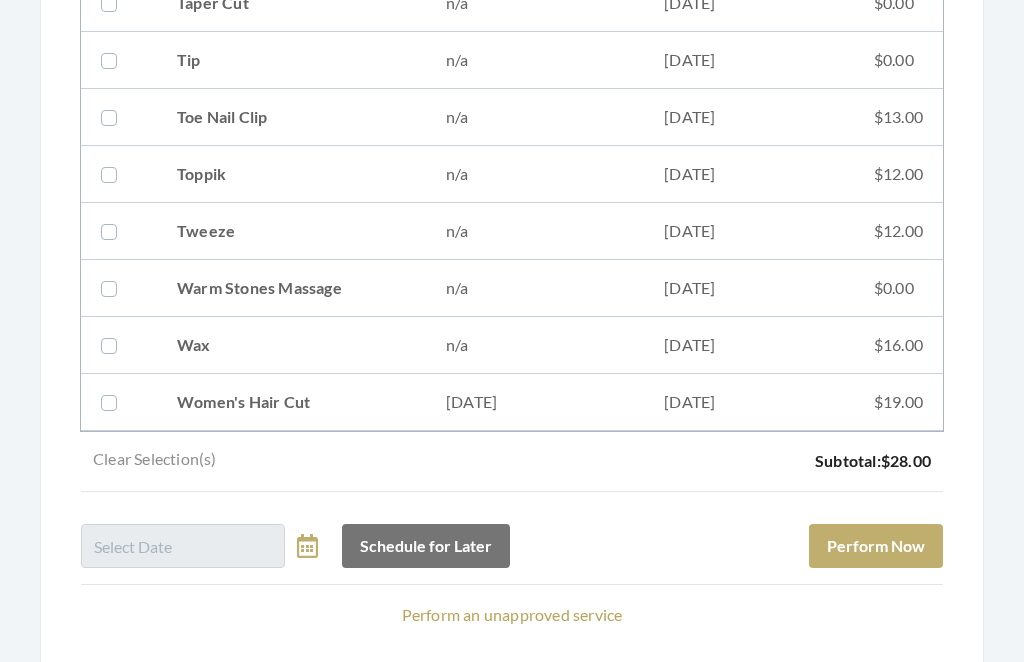scroll, scrollTop: 2877, scrollLeft: 0, axis: vertical 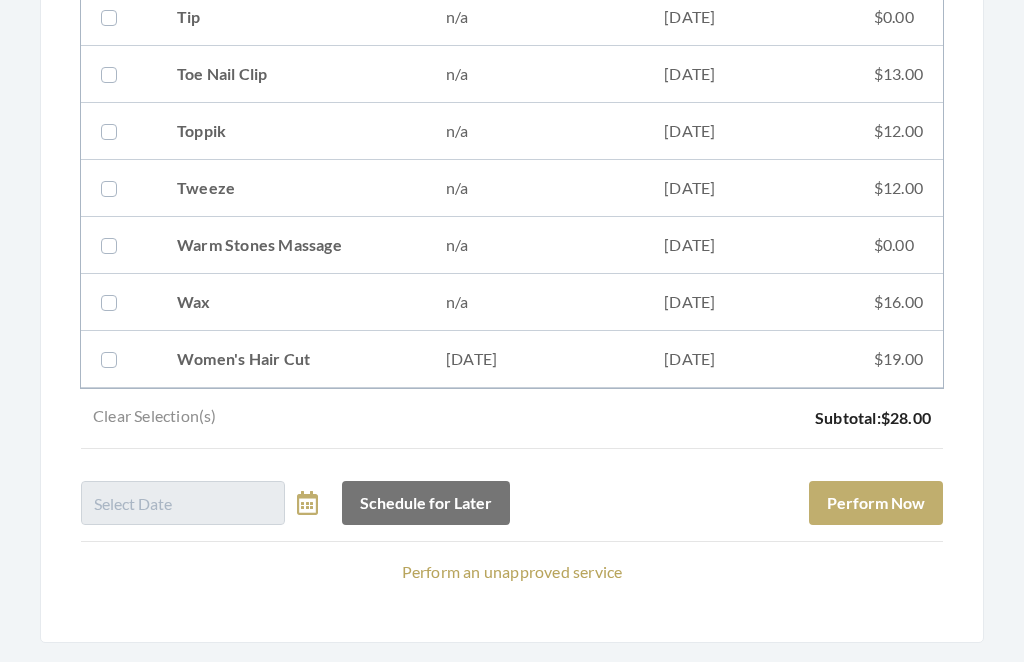 click on "Perform Now" at bounding box center (876, 504) 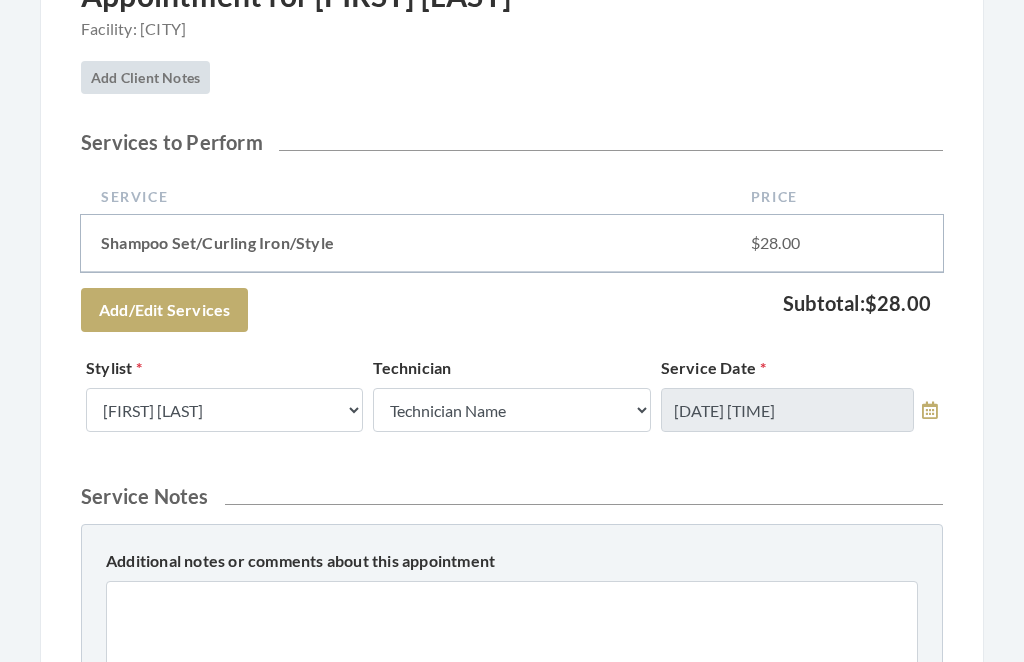 scroll, scrollTop: 884, scrollLeft: 0, axis: vertical 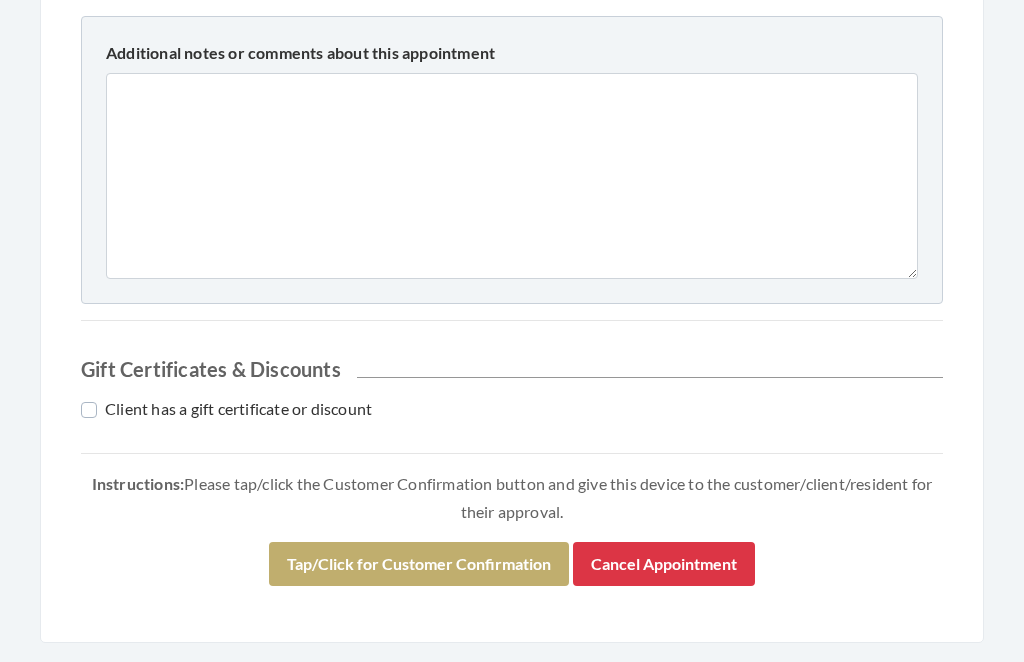 click on "Tap/Click for Customer Confirmation" at bounding box center (419, 565) 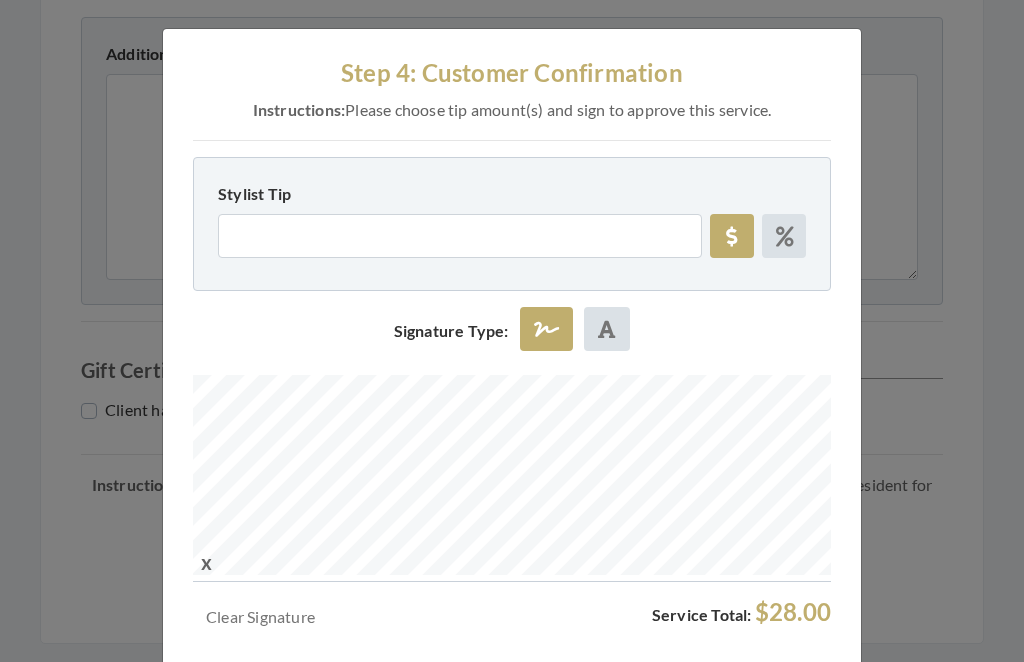click on "Approve Service" at bounding box center [473, 691] 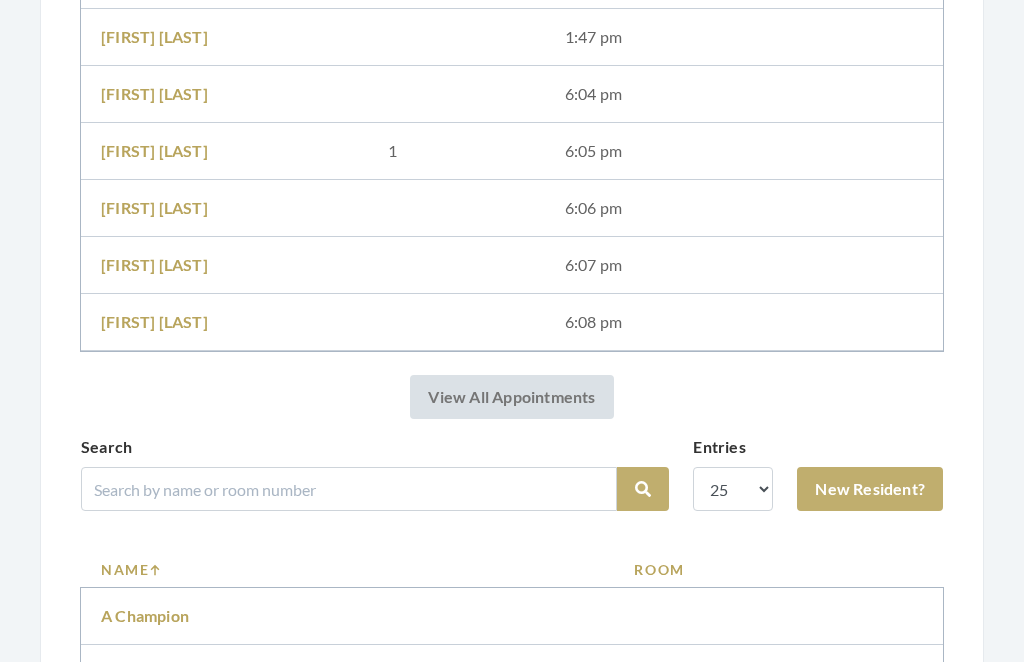 scroll, scrollTop: 1026, scrollLeft: 0, axis: vertical 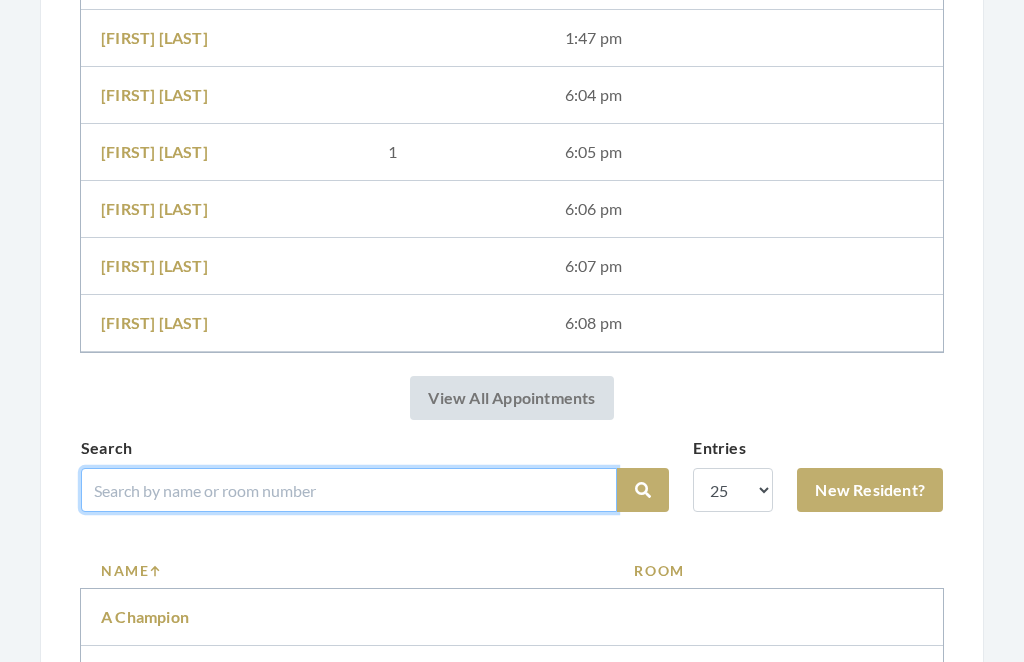 click at bounding box center [349, 490] 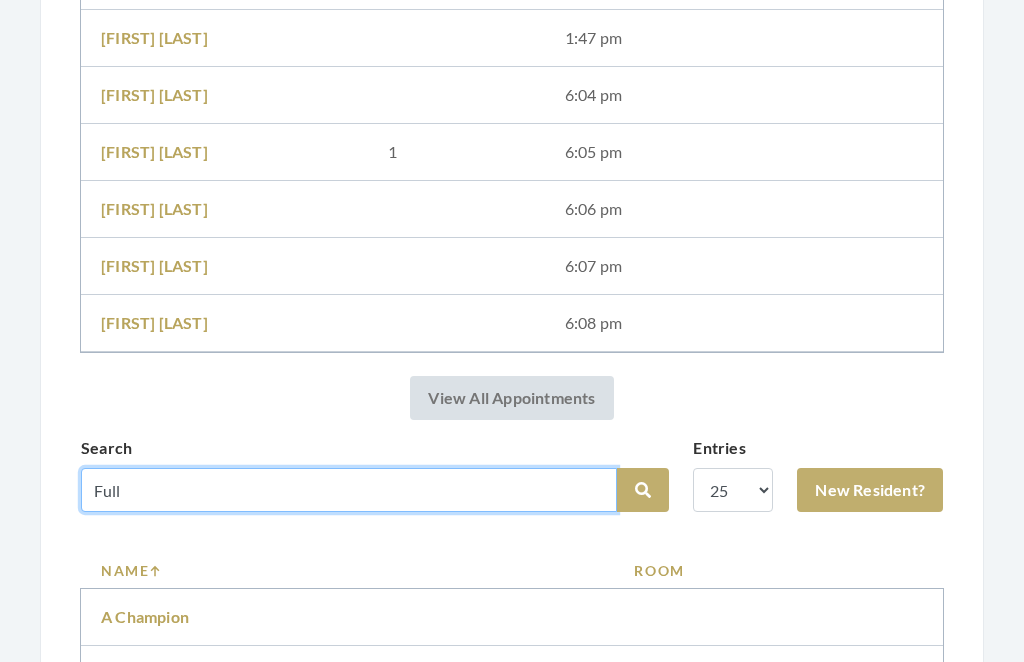 type on "Full" 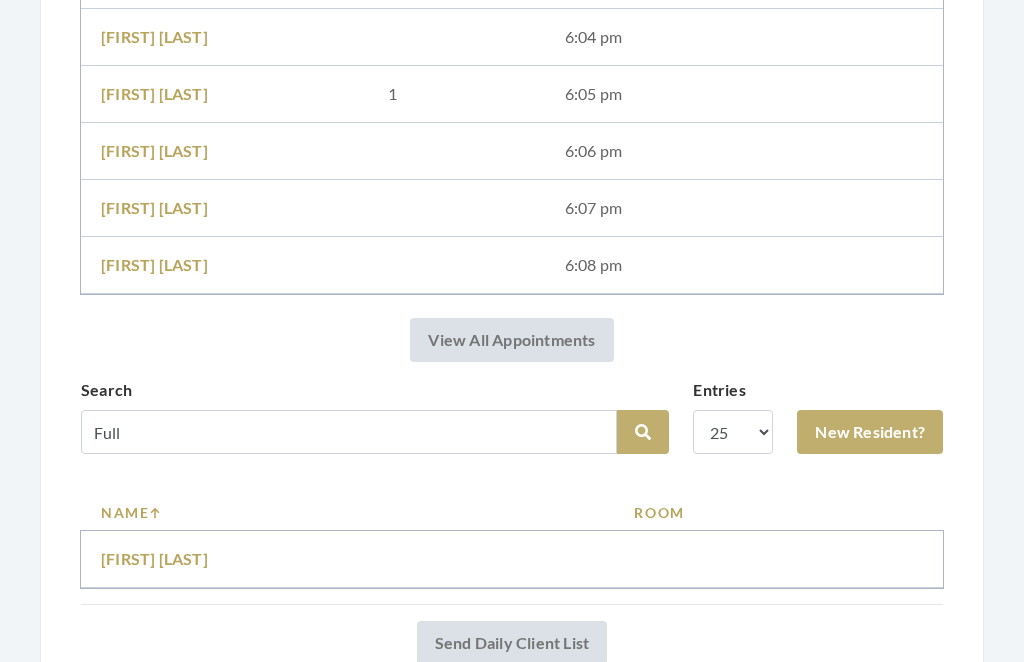 scroll, scrollTop: 1024, scrollLeft: 0, axis: vertical 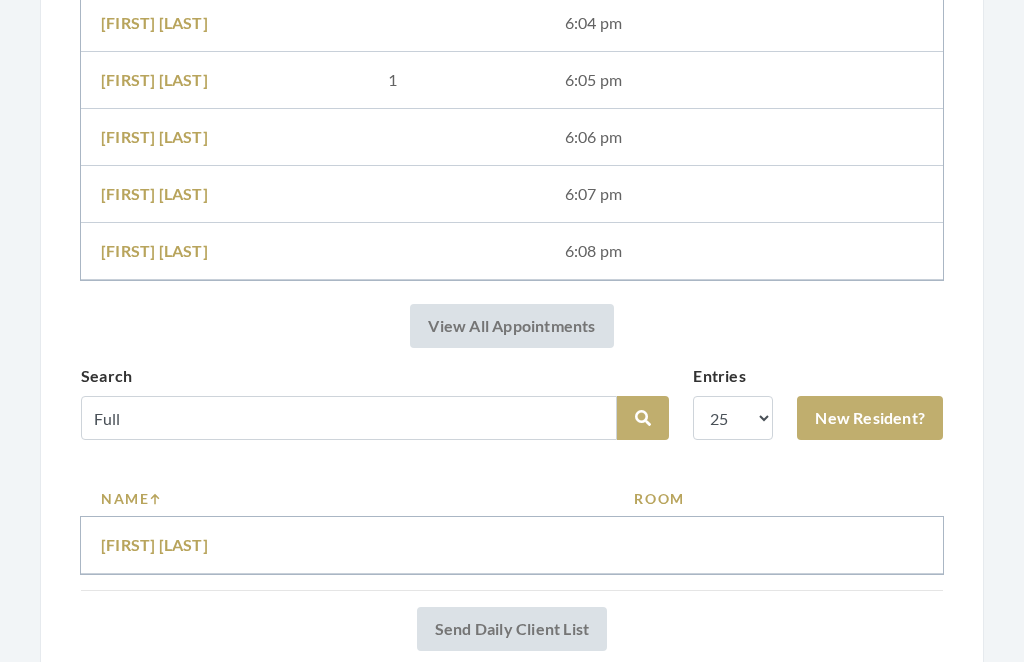 click on "[FIRST] [LAST]" at bounding box center [154, 544] 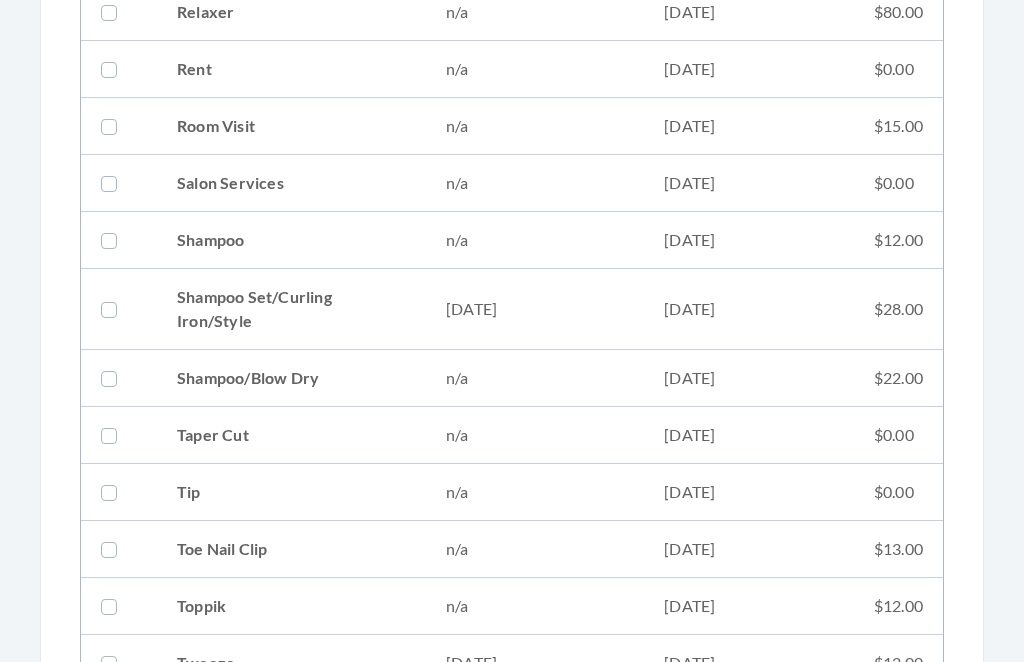 scroll, scrollTop: 2402, scrollLeft: 0, axis: vertical 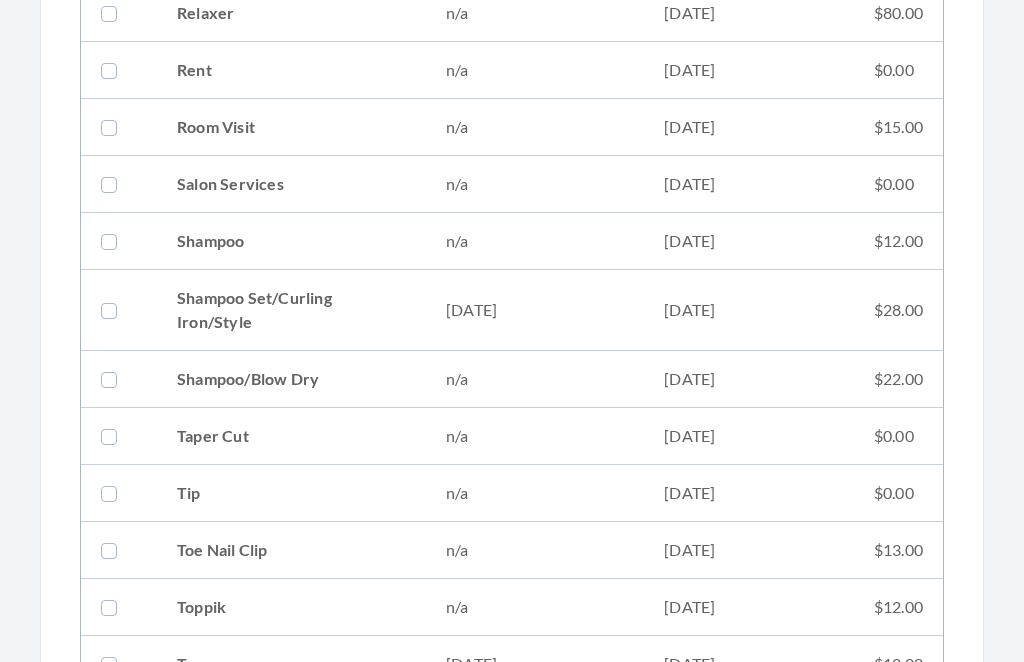 click on "07/21/2025" at bounding box center (535, 310) 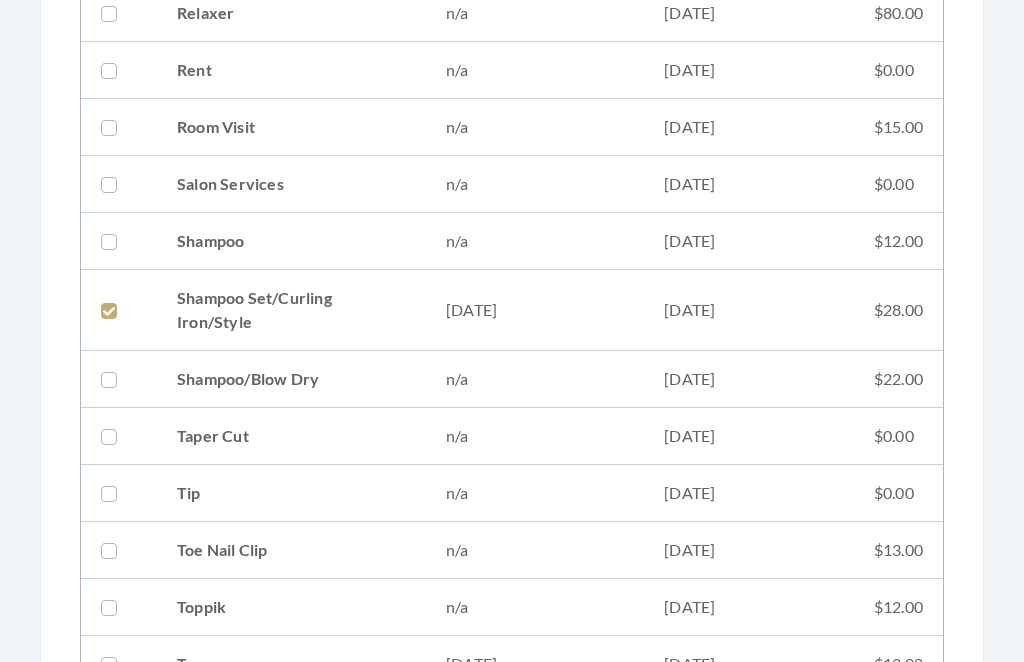 checkbox on "true" 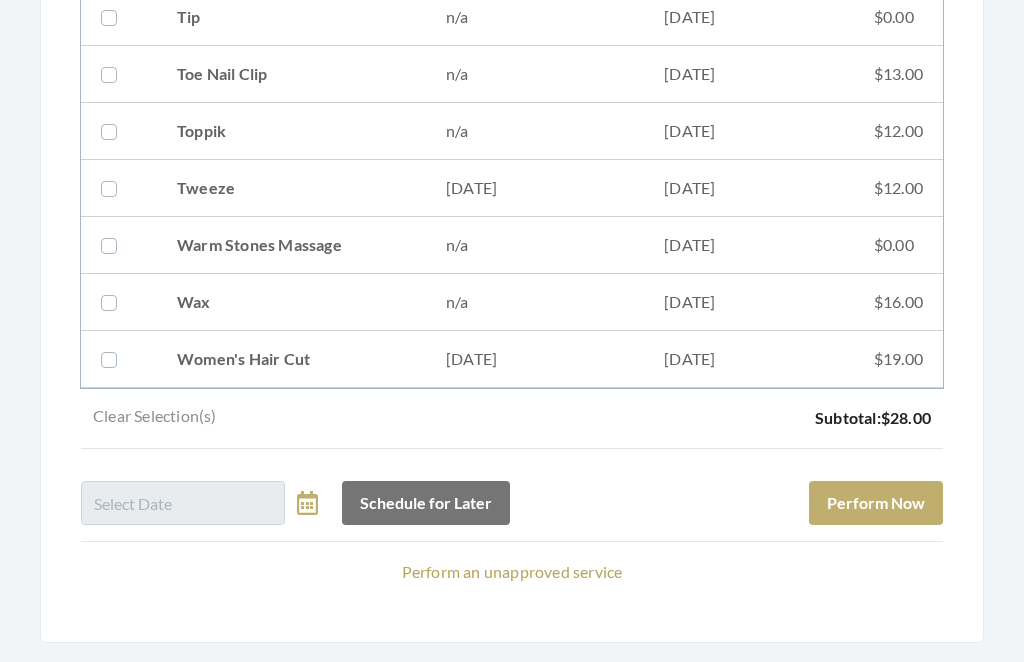 click on "05/19/2025" at bounding box center (535, 360) 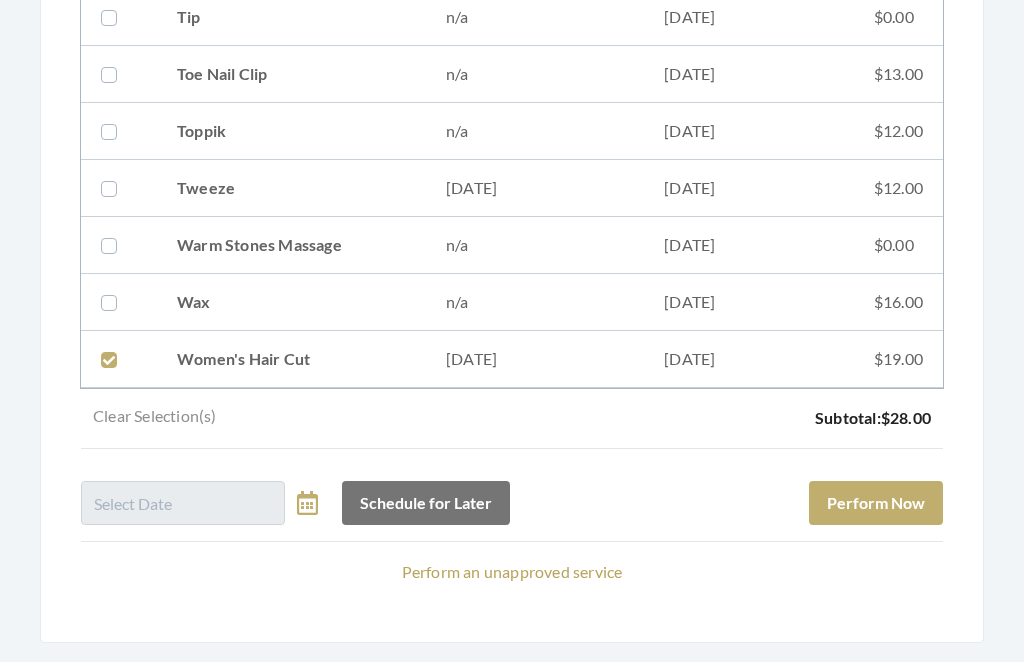 checkbox on "true" 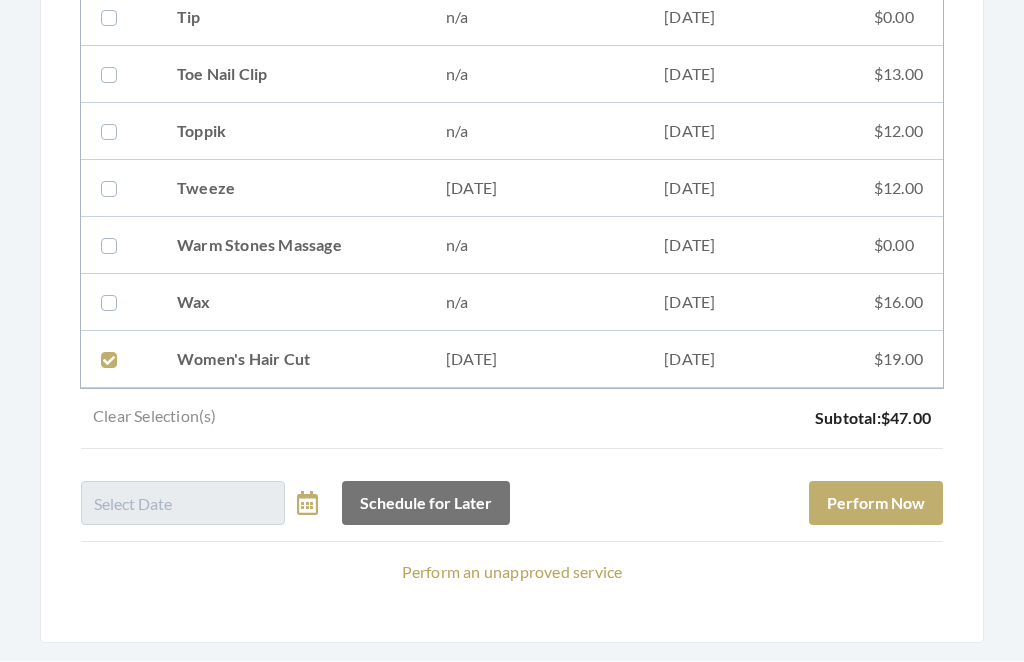 click on "Perform Now" at bounding box center (876, 504) 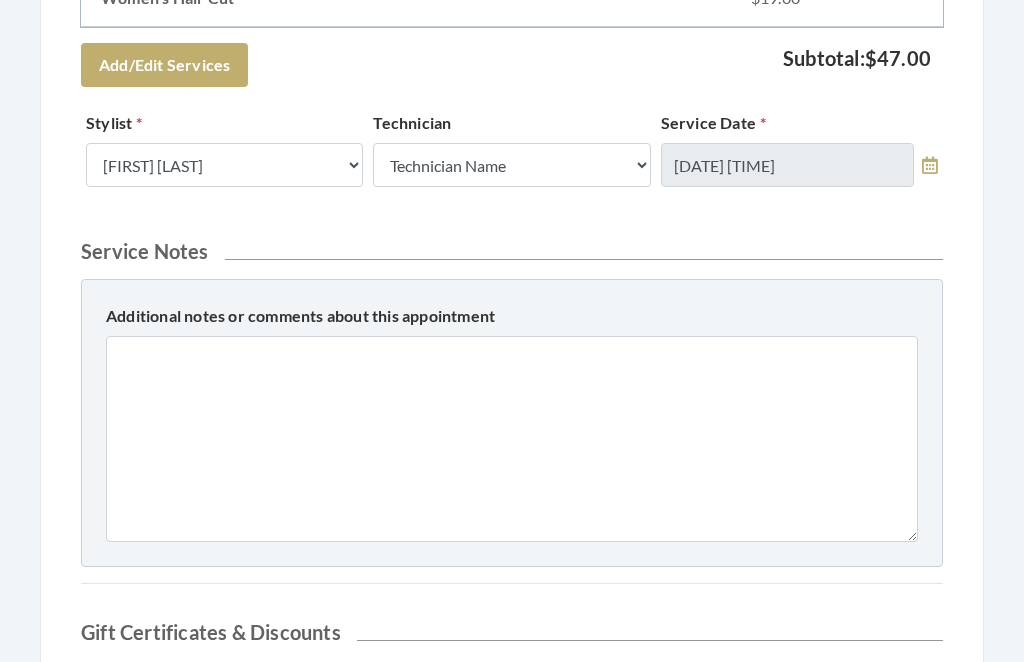 scroll, scrollTop: 941, scrollLeft: 0, axis: vertical 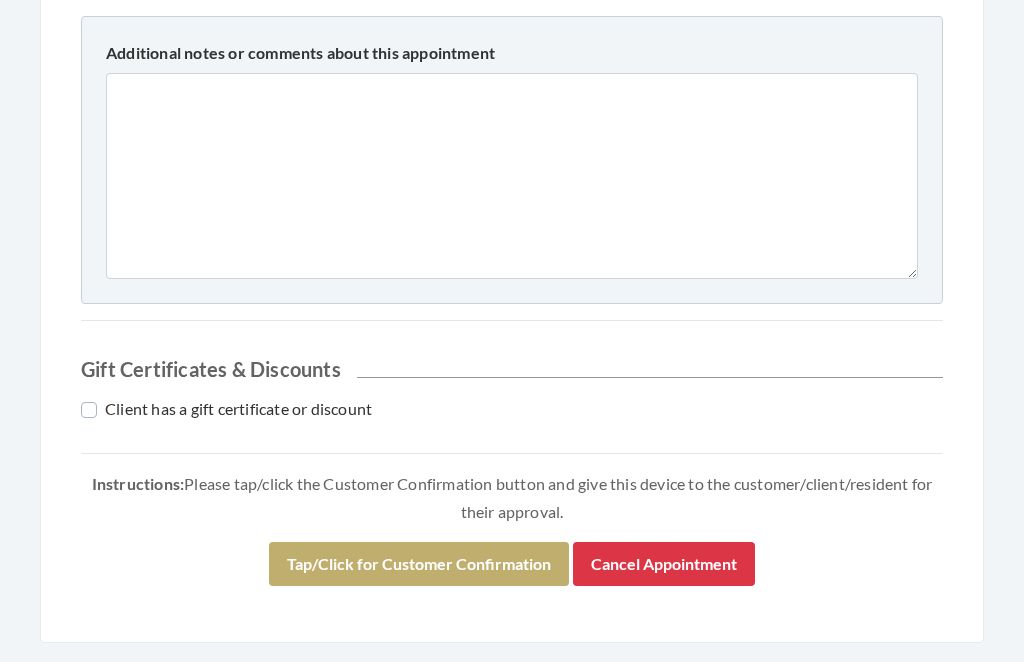 click on "Tap/Click for Customer Confirmation" at bounding box center [419, 565] 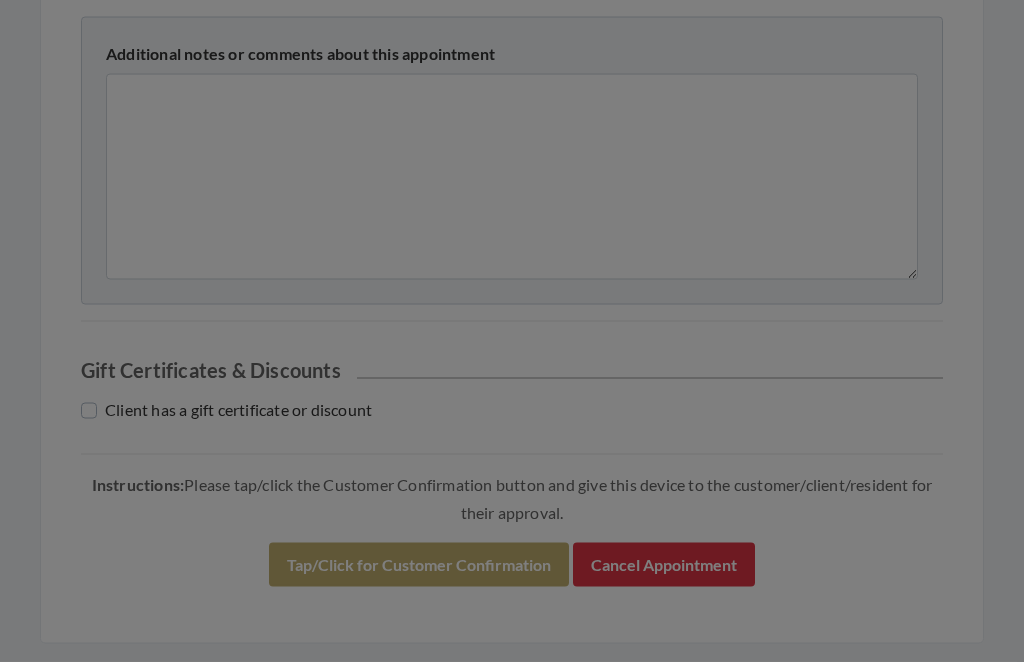 scroll, scrollTop: 941, scrollLeft: 0, axis: vertical 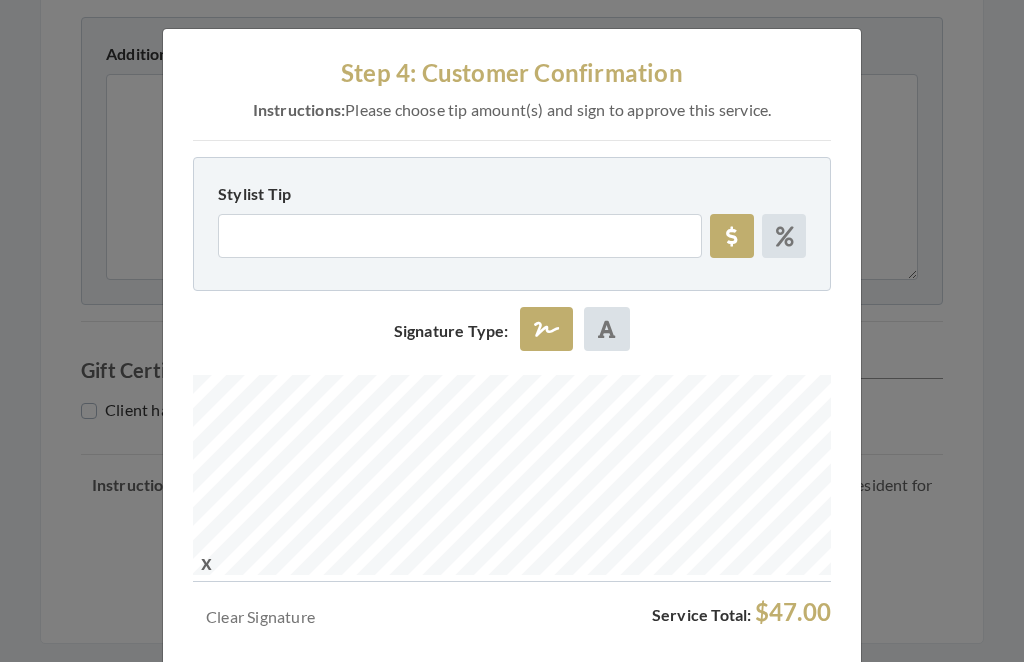 click on "Approve Service" at bounding box center (473, 691) 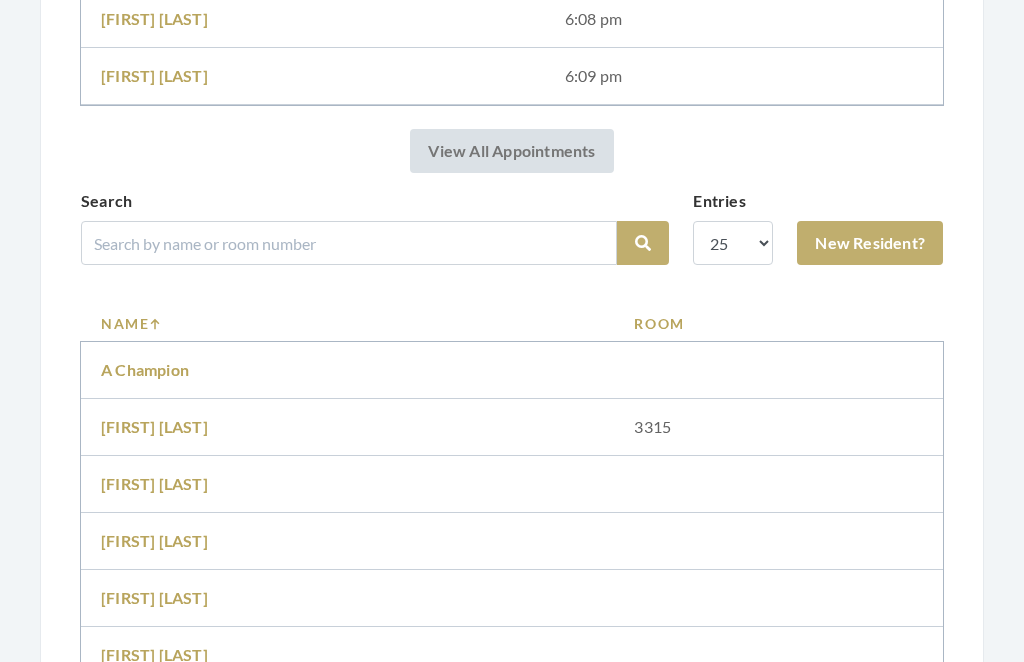 scroll, scrollTop: 1238, scrollLeft: 0, axis: vertical 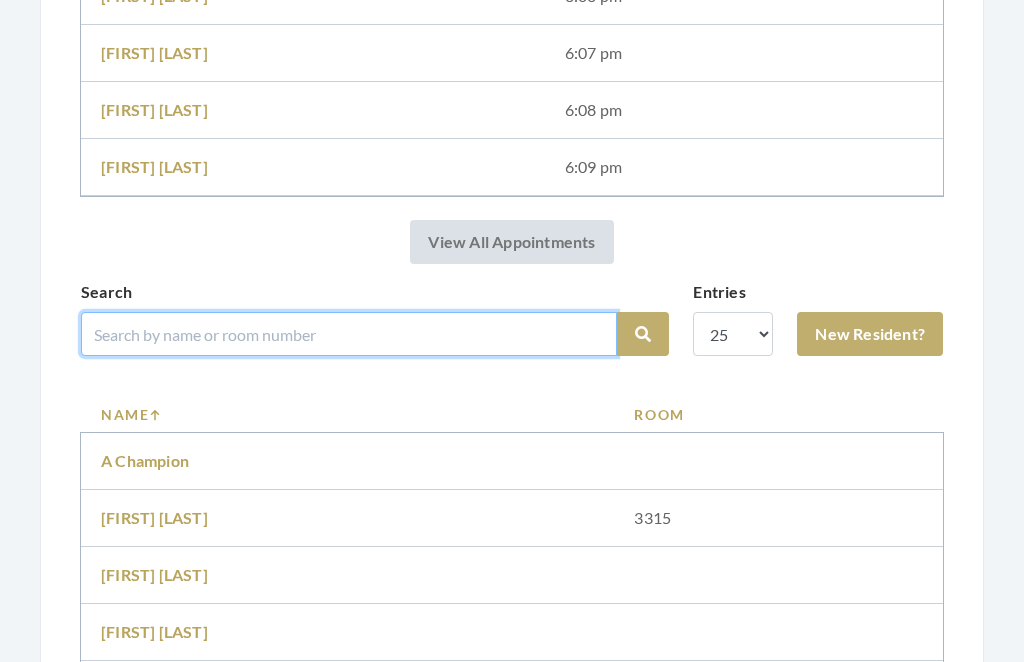 click at bounding box center [349, 335] 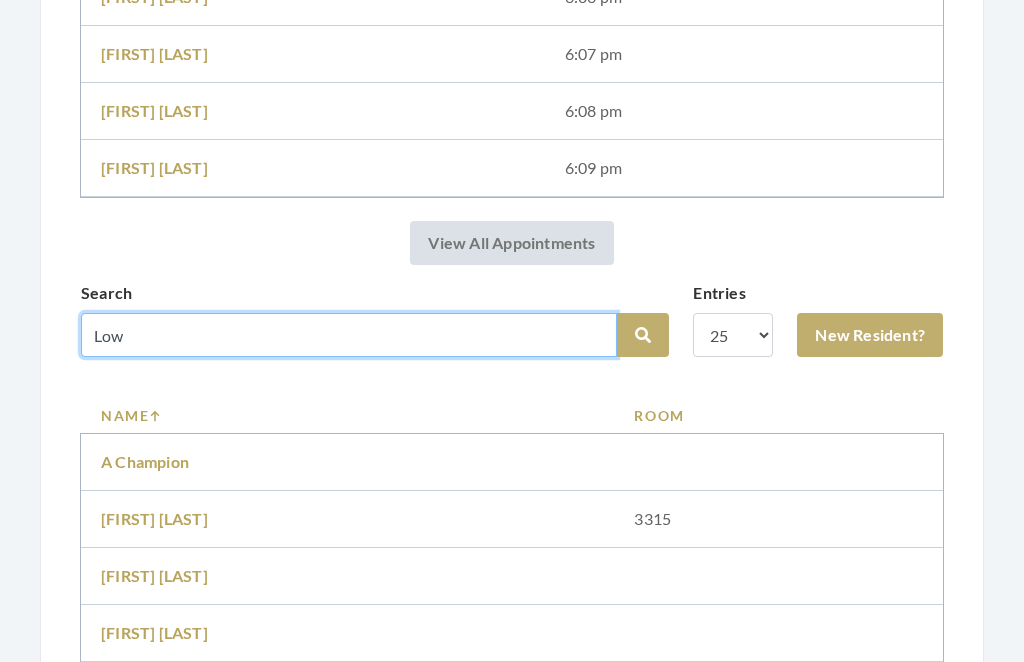 type on "Low" 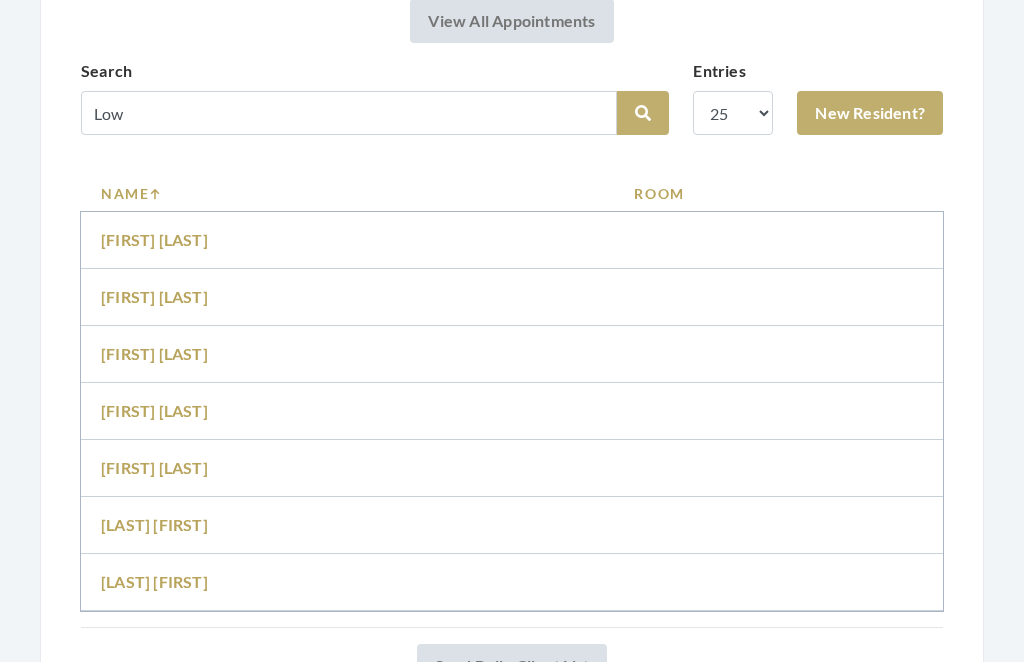 scroll, scrollTop: 1386, scrollLeft: 0, axis: vertical 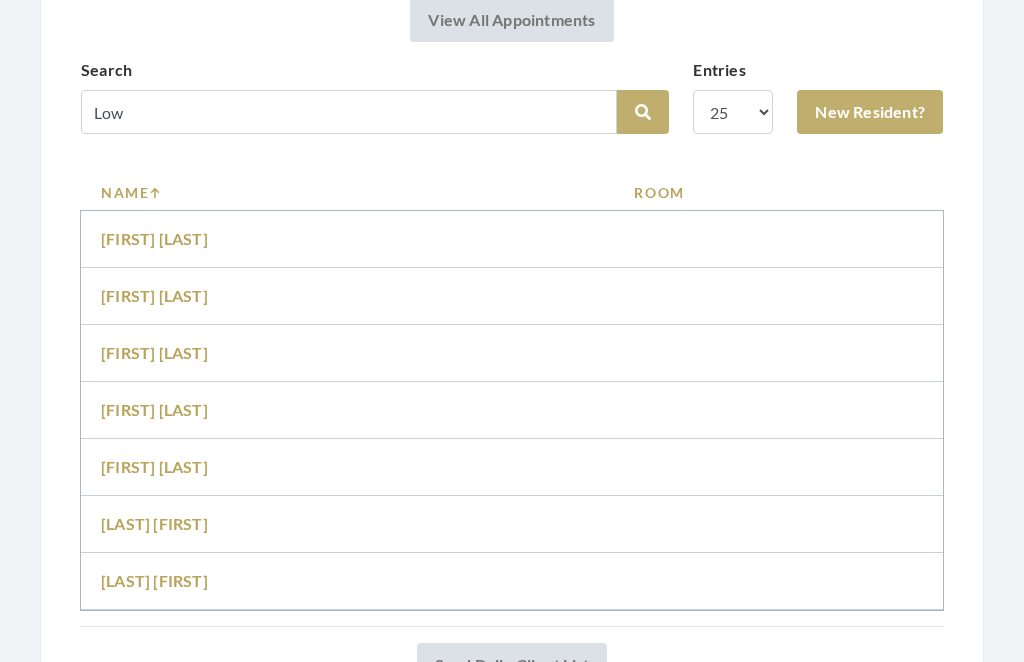click on "[FIRST] [LAST]" at bounding box center [154, 467] 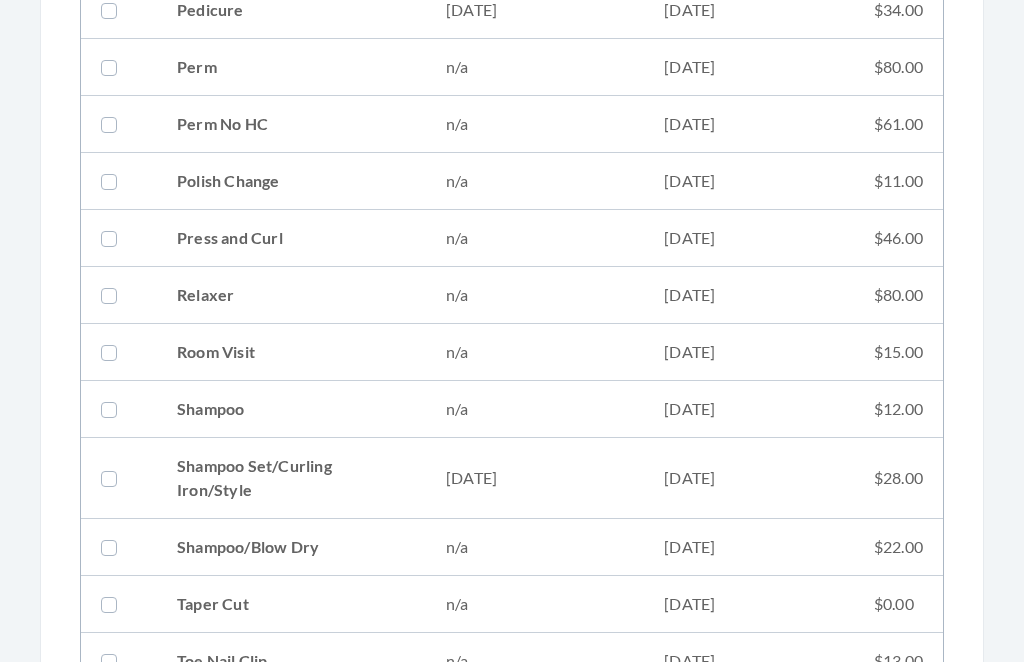 scroll, scrollTop: 2118, scrollLeft: 0, axis: vertical 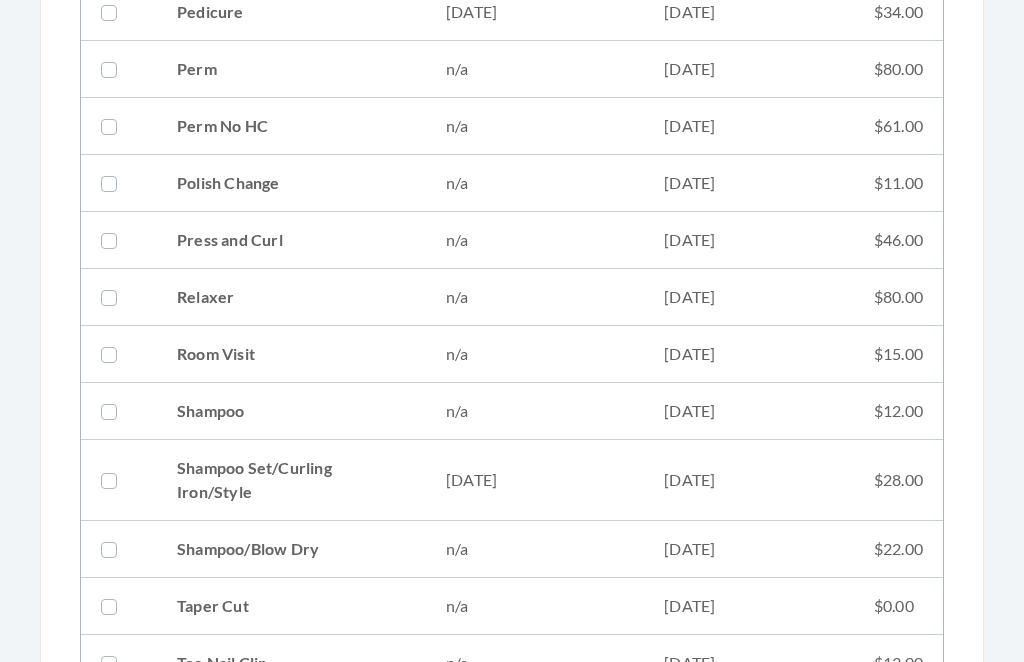 click on "[DATE]" at bounding box center (535, 480) 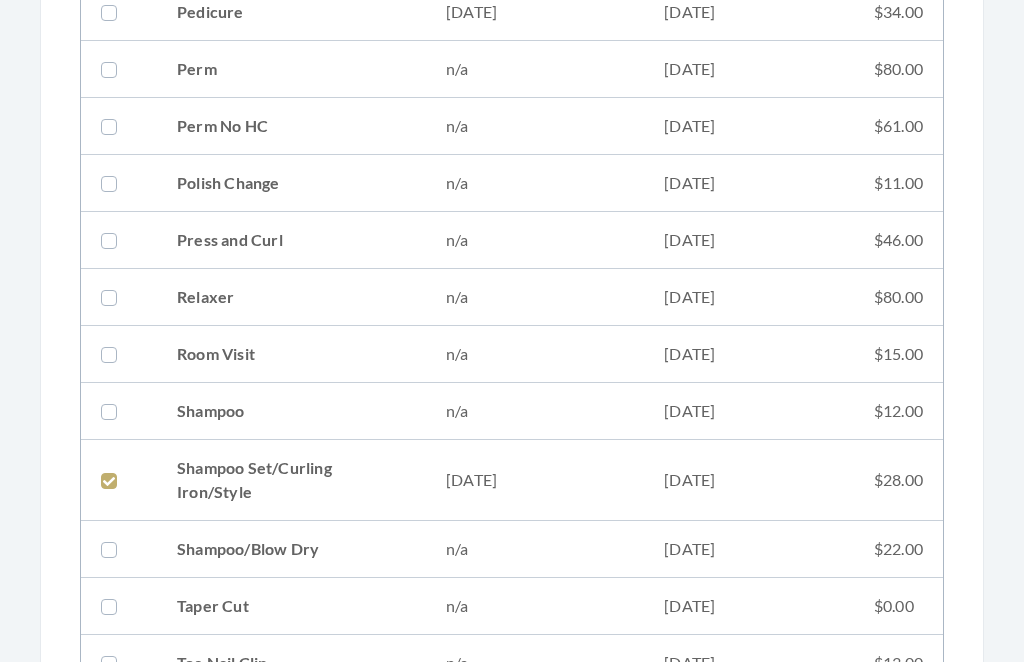 checkbox on "true" 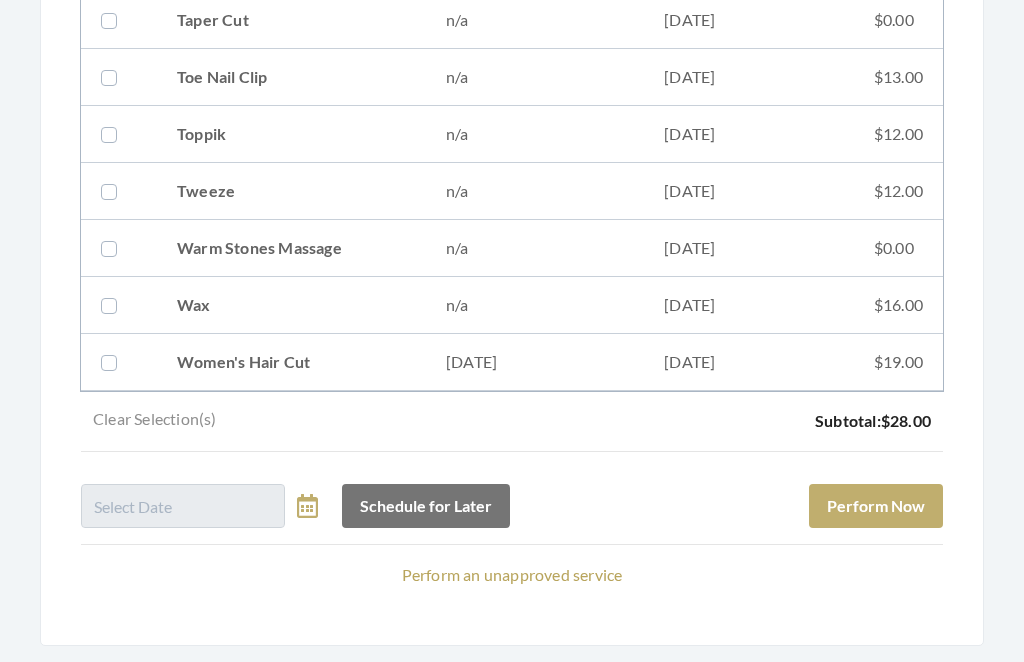 scroll, scrollTop: 2706, scrollLeft: 0, axis: vertical 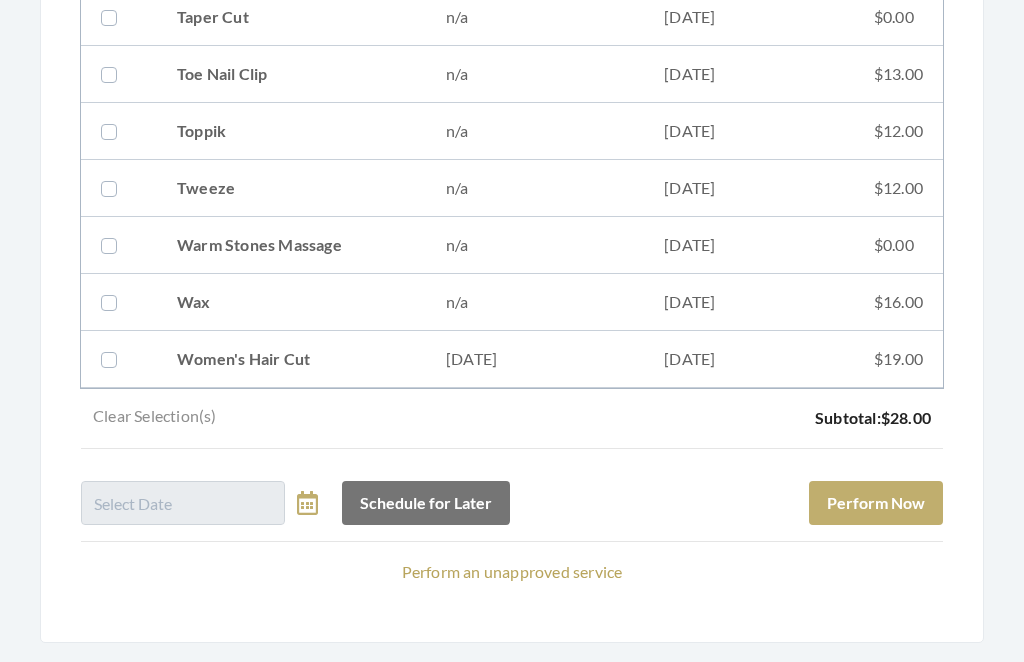 click on "Perform Now" at bounding box center (876, 504) 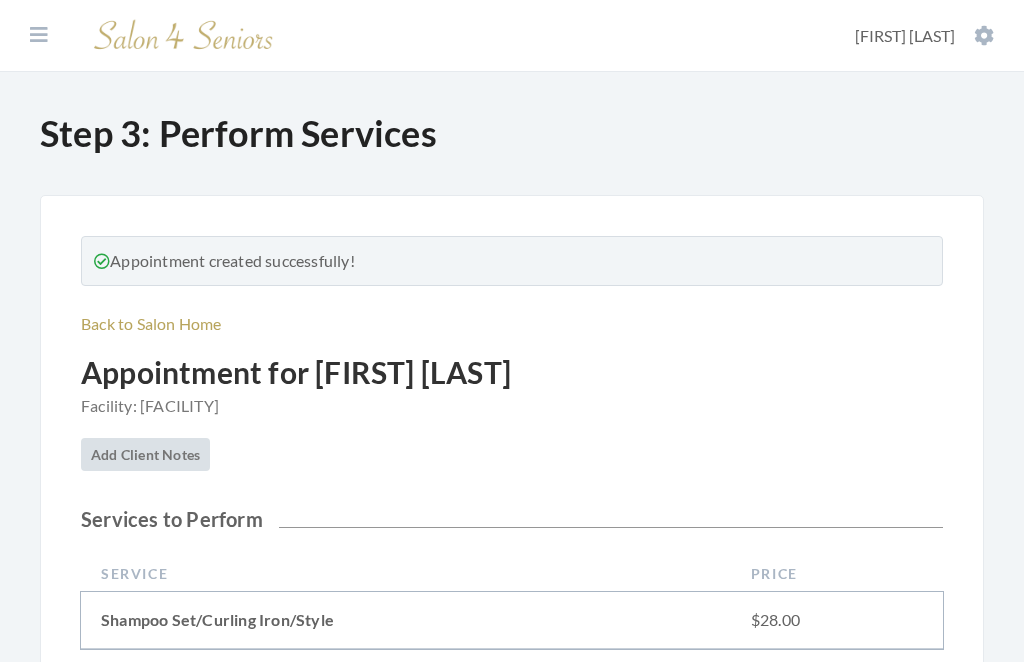 scroll, scrollTop: 0, scrollLeft: 0, axis: both 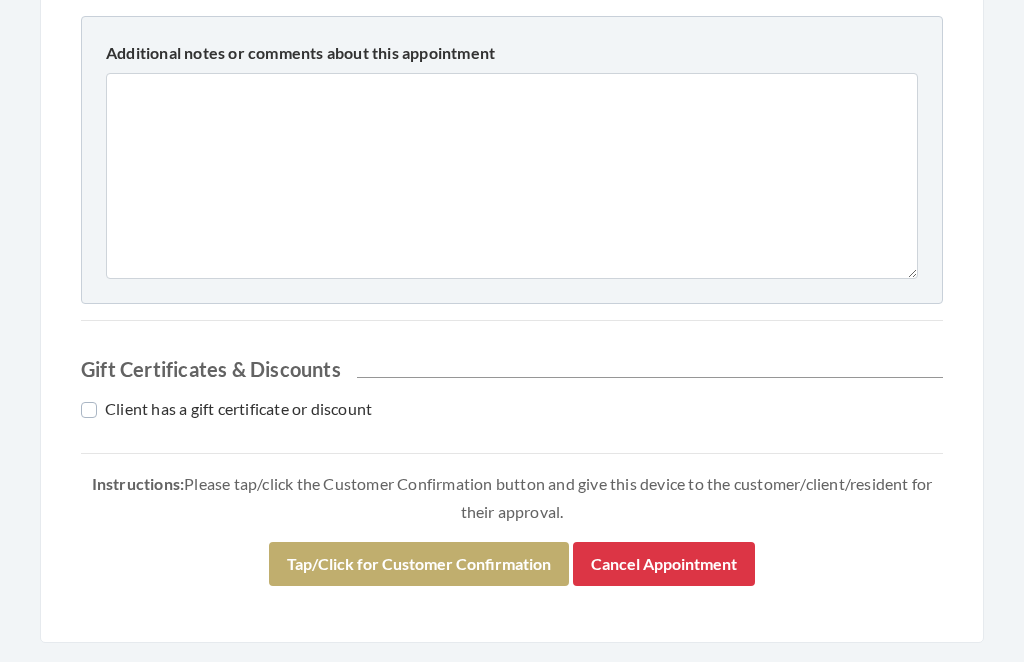 click on "Tap/Click for Customer Confirmation" at bounding box center (419, 565) 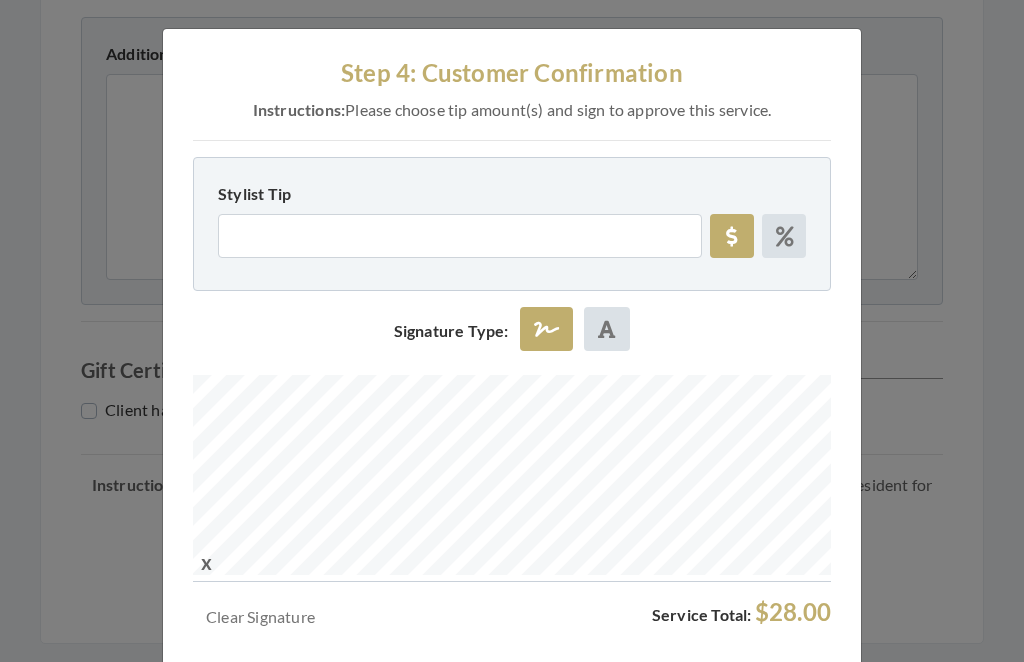 click on "Approve Service" at bounding box center [473, 691] 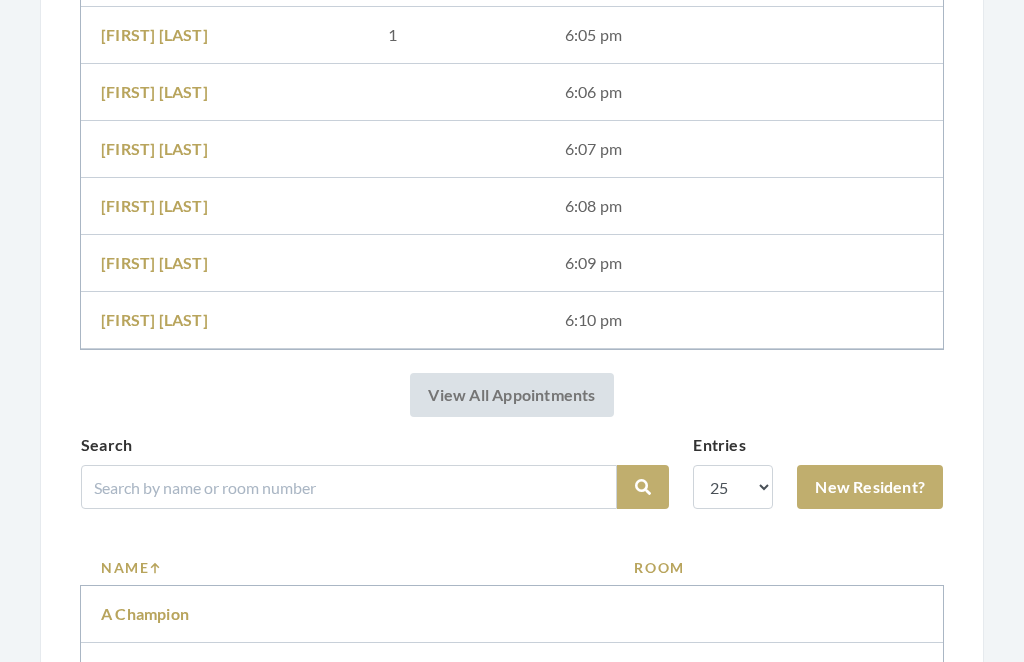 scroll, scrollTop: 1143, scrollLeft: 0, axis: vertical 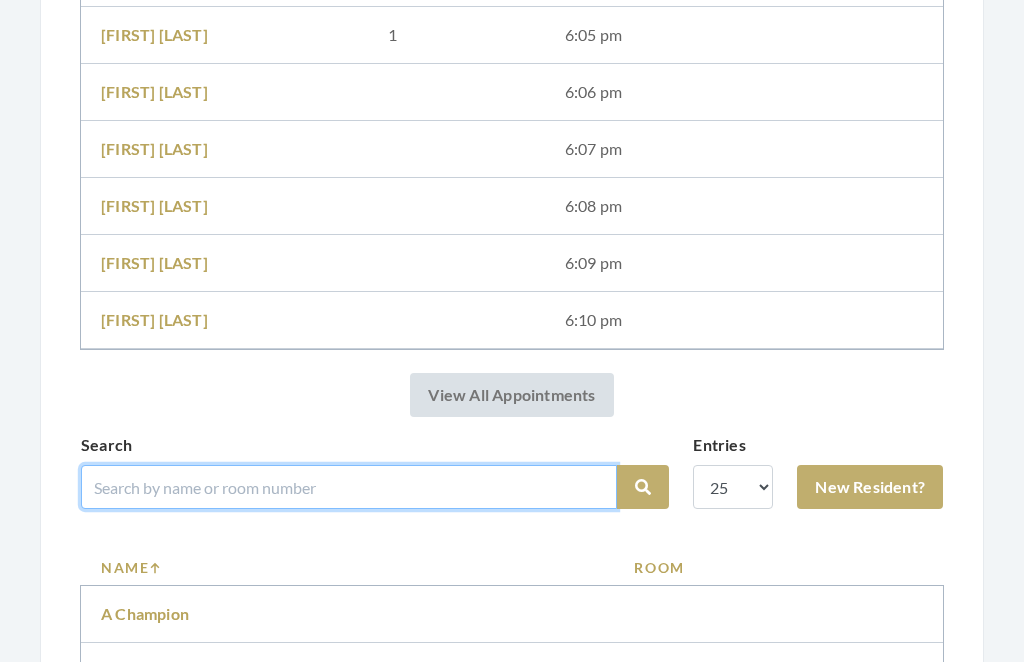 click at bounding box center [349, 487] 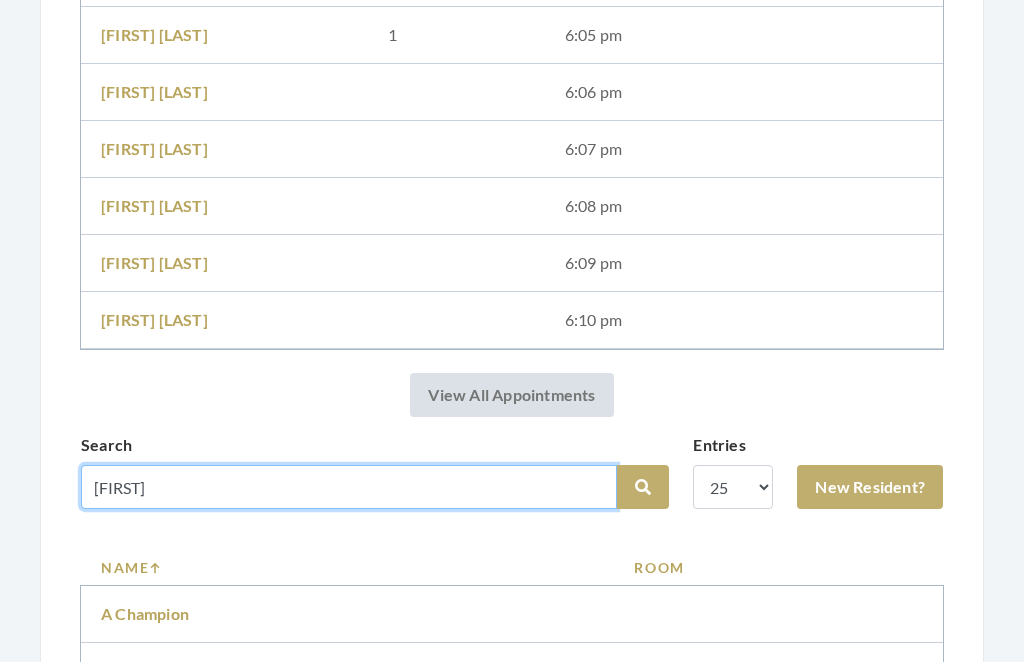 type on "[NAME]" 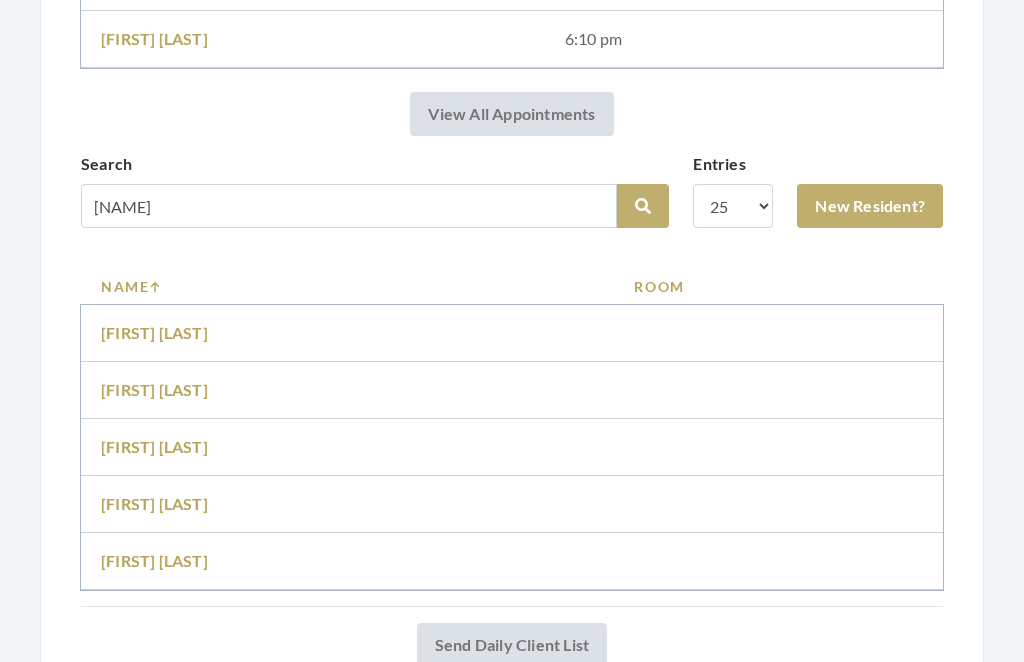 scroll, scrollTop: 1355, scrollLeft: 0, axis: vertical 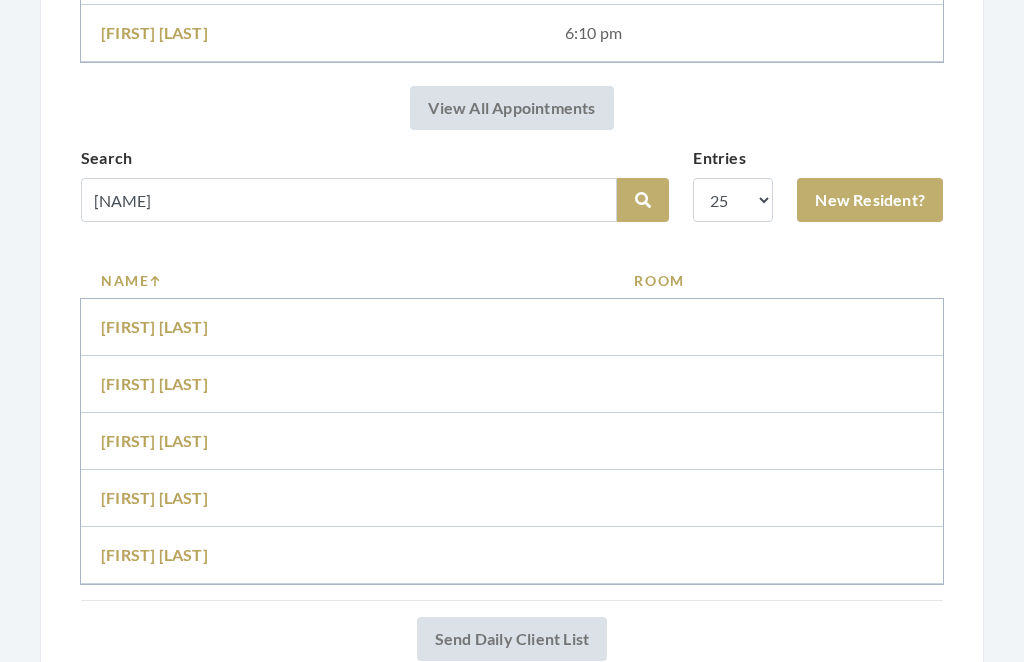 click on "[FIRST] [LAST]" at bounding box center [154, 441] 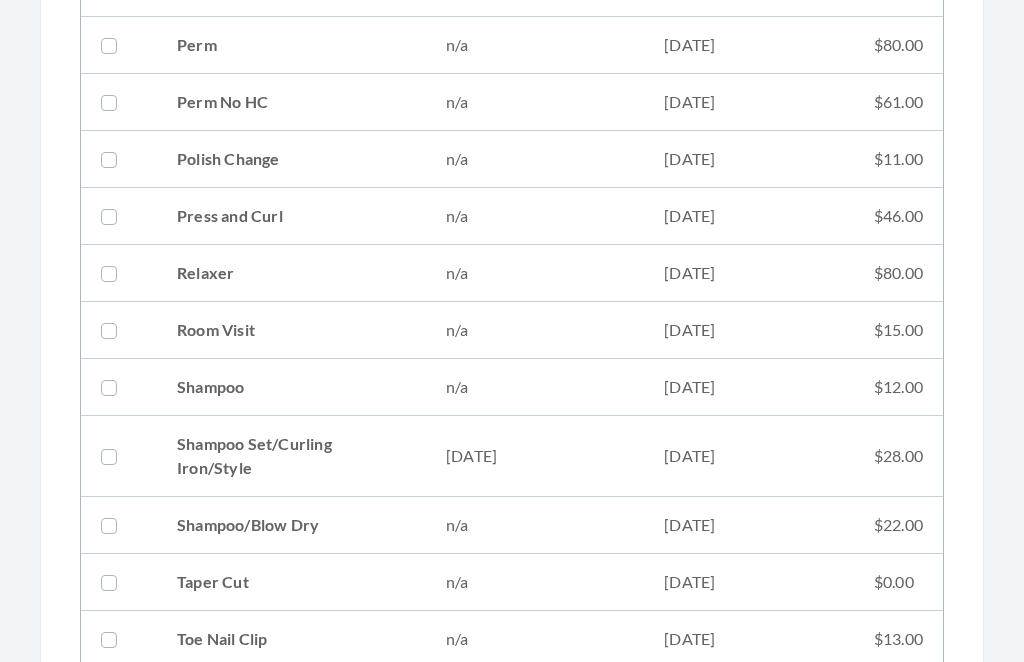 scroll, scrollTop: 2267, scrollLeft: 0, axis: vertical 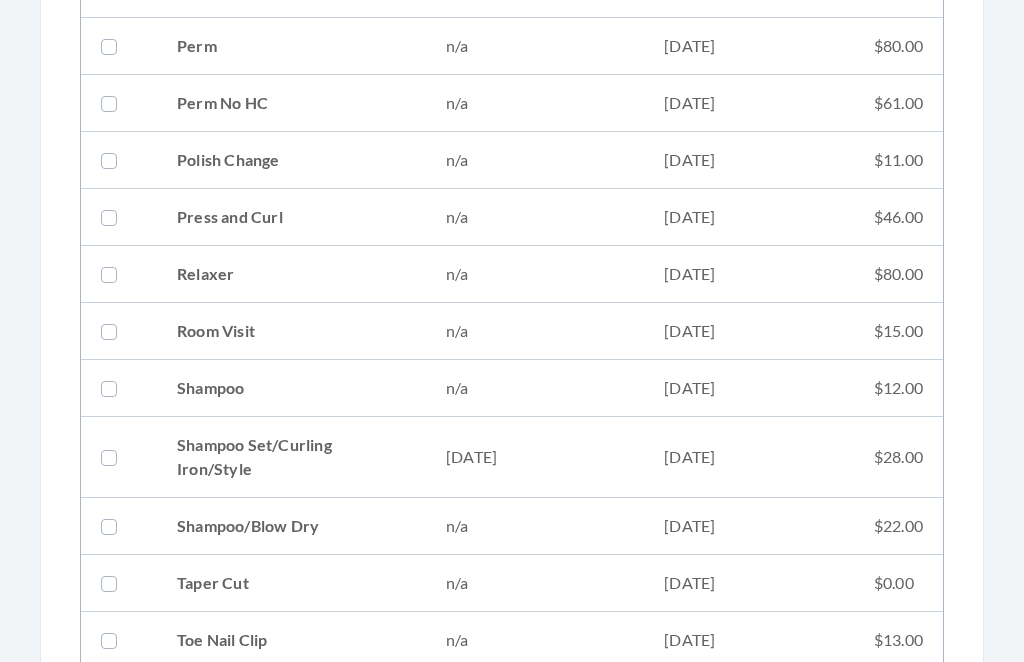 click on "07/21/2025" at bounding box center (749, 457) 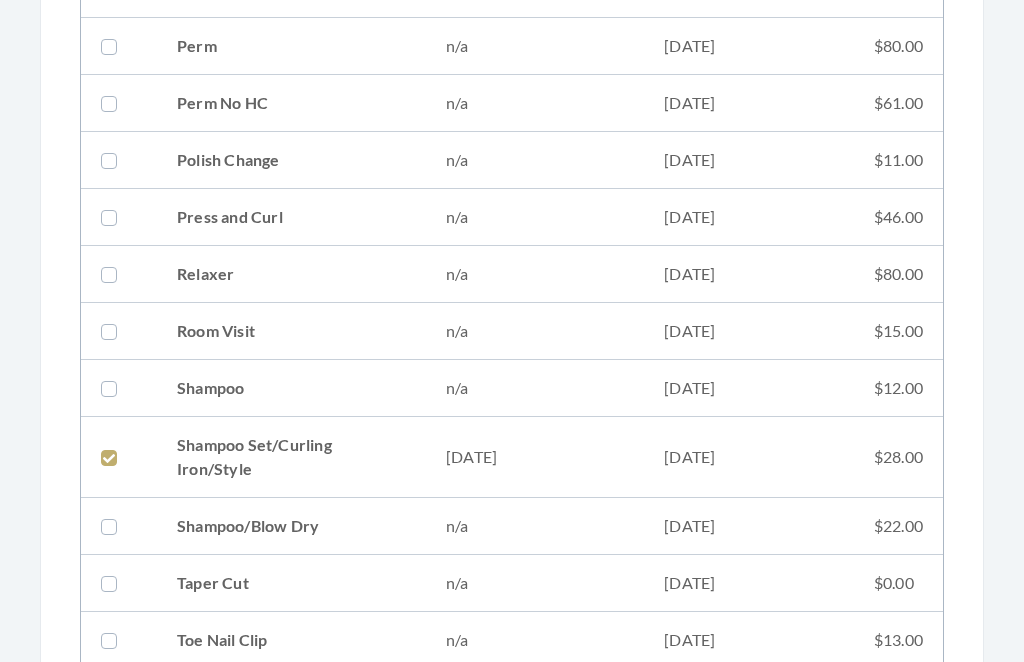 checkbox on "true" 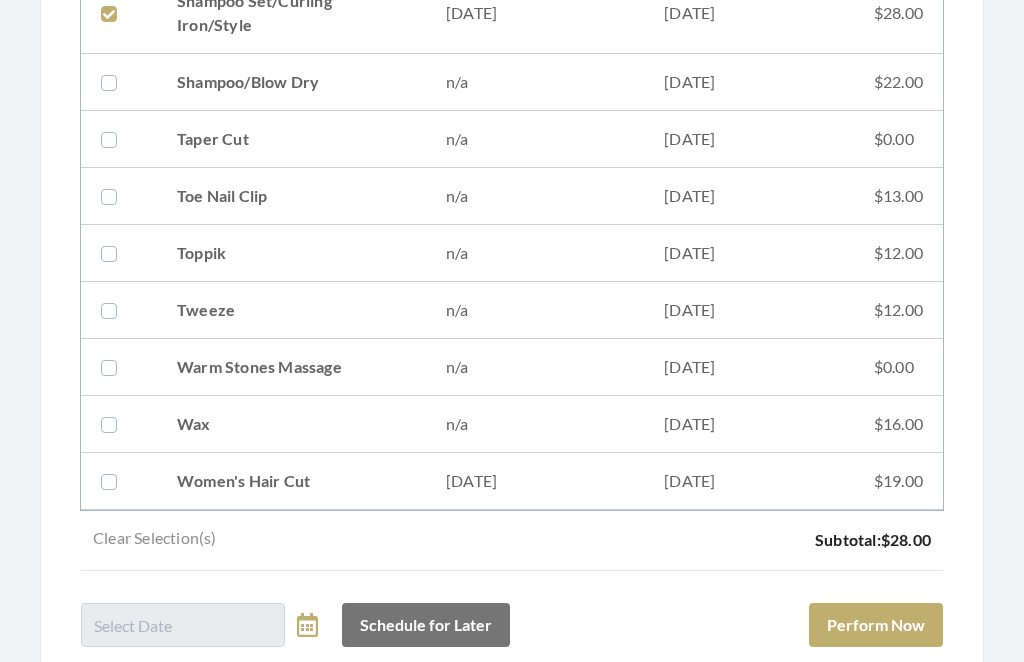 scroll, scrollTop: 2832, scrollLeft: 0, axis: vertical 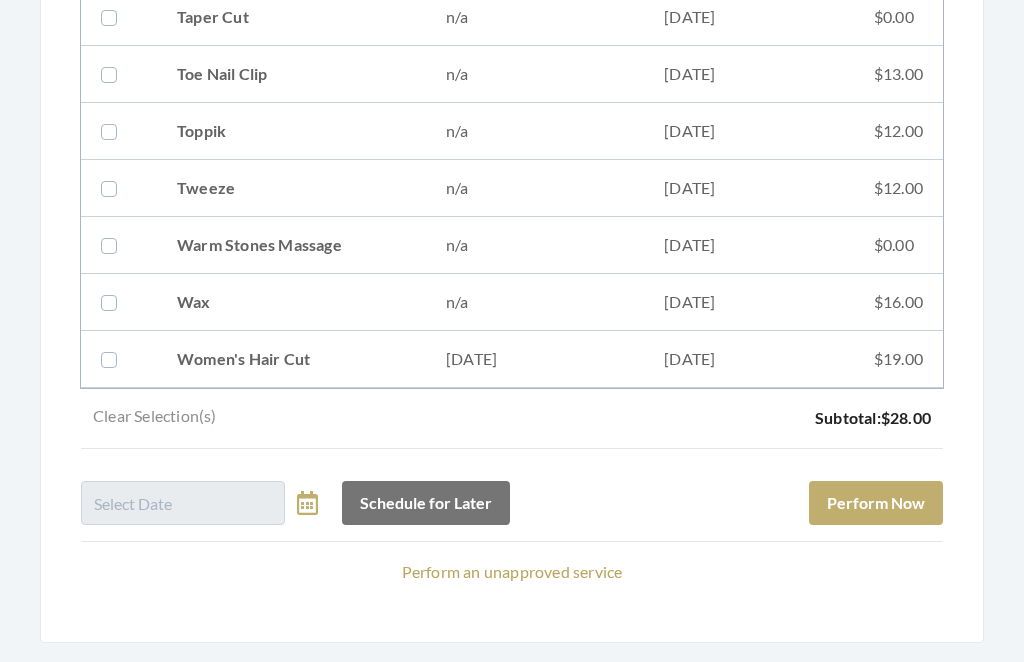 click on "Perform Now" at bounding box center [876, 504] 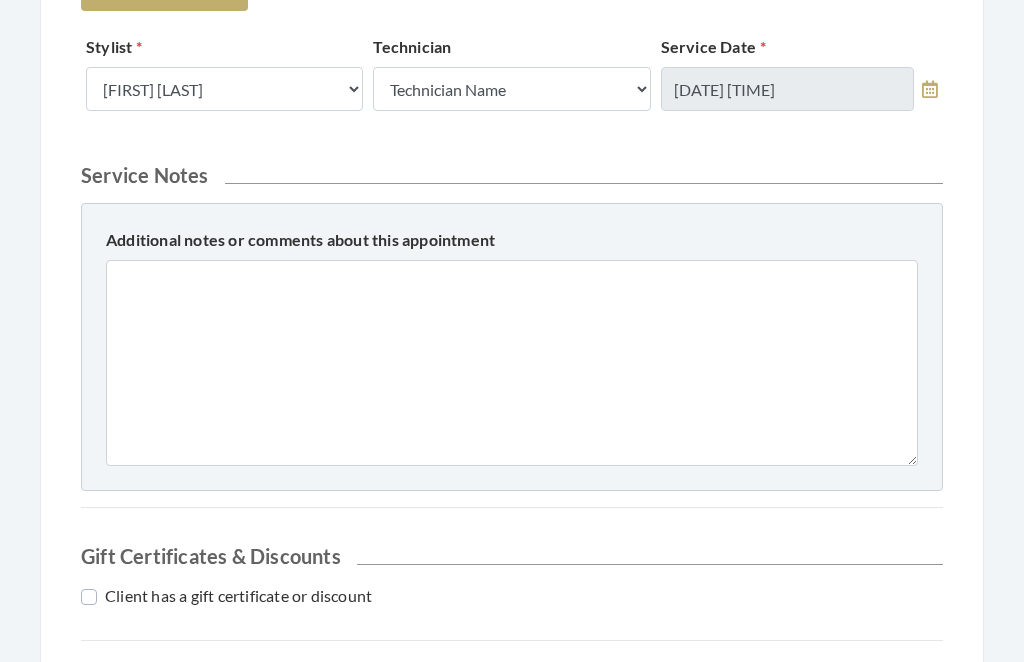 scroll, scrollTop: 1010, scrollLeft: 0, axis: vertical 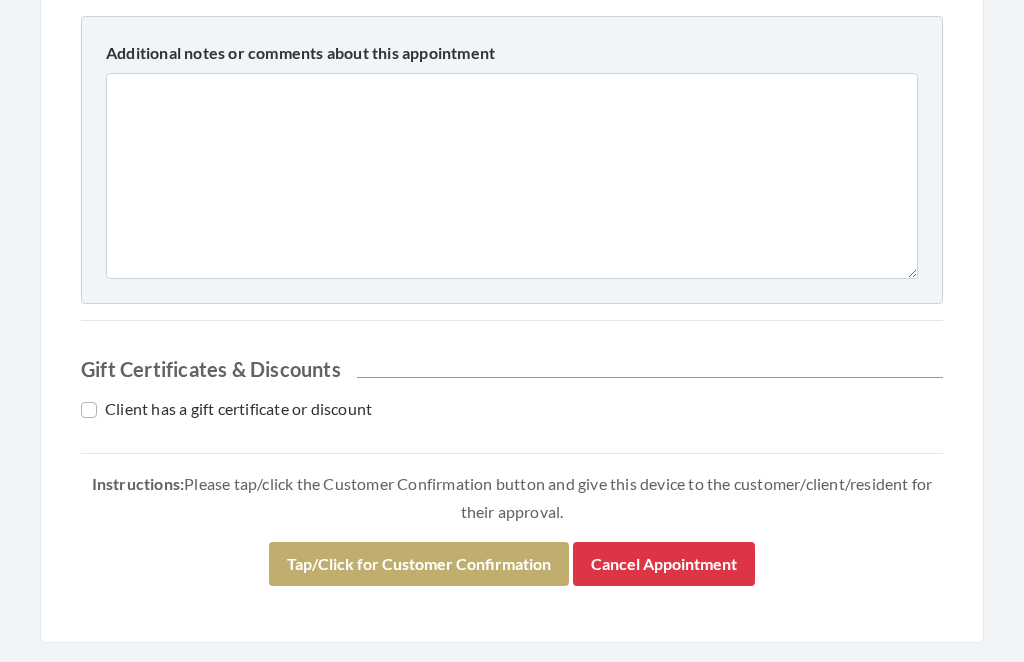 click on "Tap/Click for Customer Confirmation" at bounding box center (419, 565) 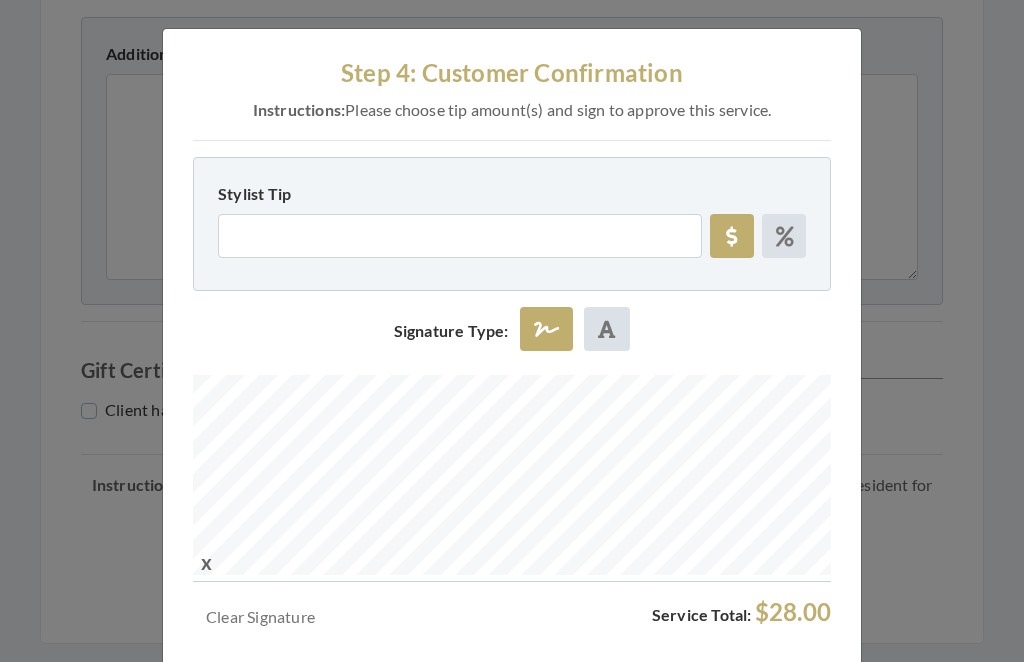 click on "Approve Service" at bounding box center (473, 691) 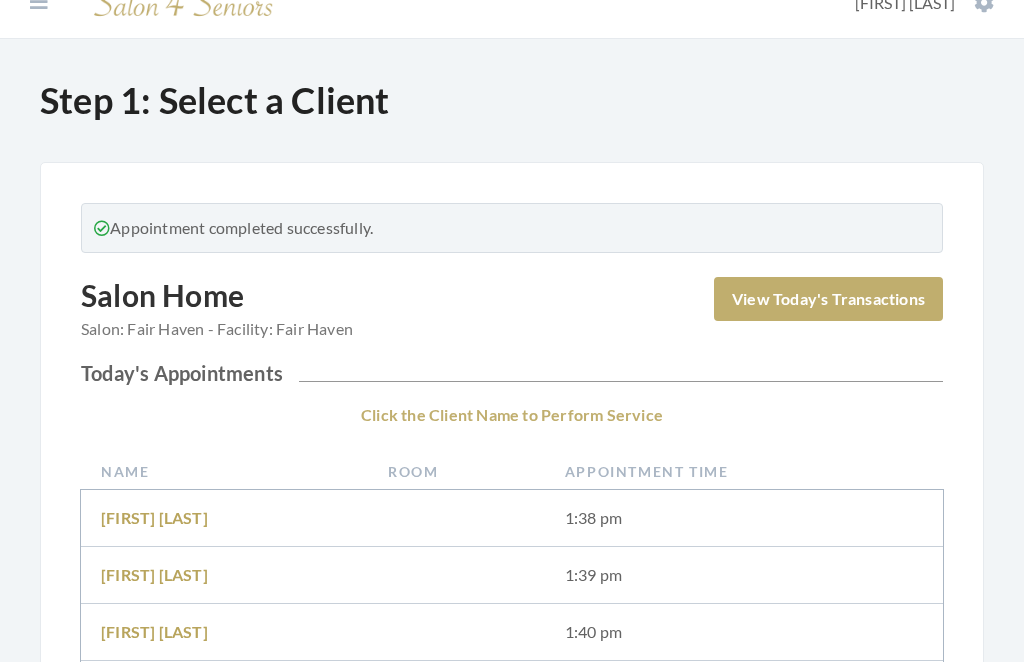 scroll, scrollTop: 0, scrollLeft: 0, axis: both 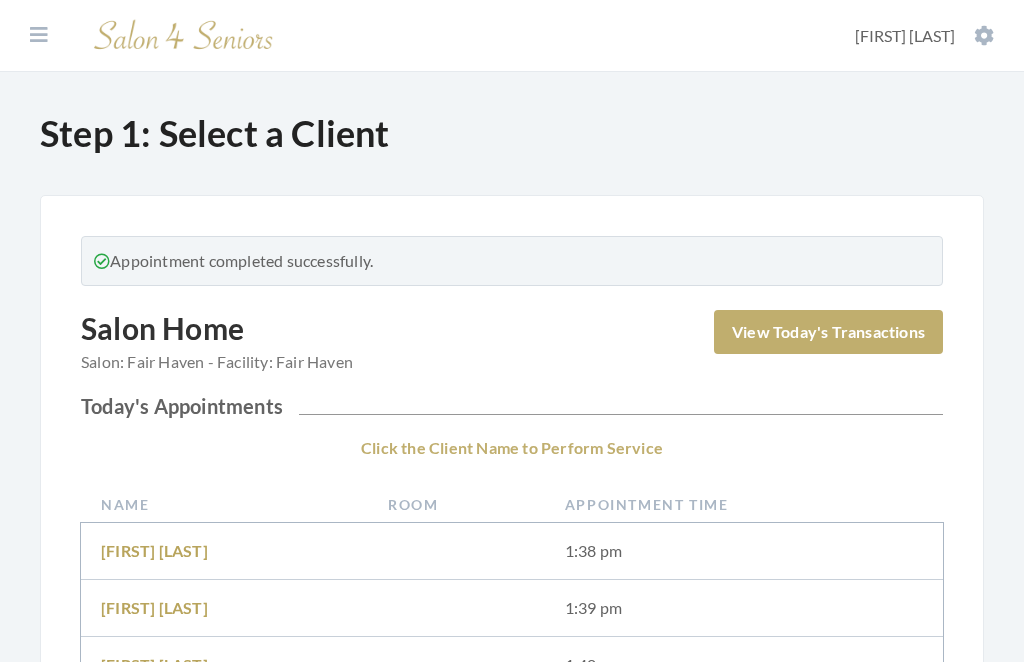 click at bounding box center [984, 36] 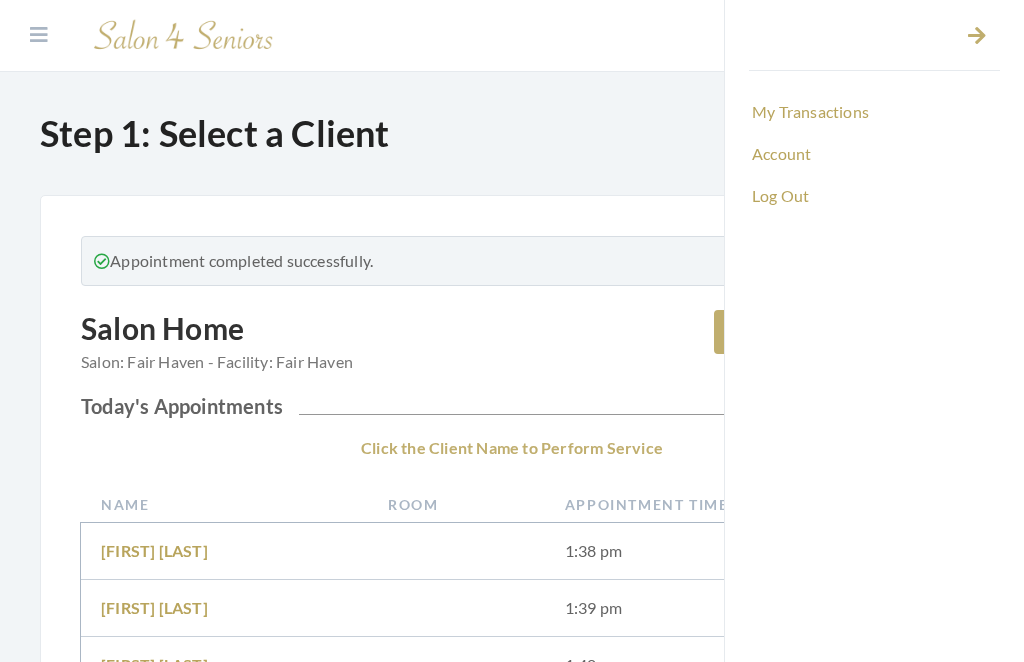 click on "Log Out" at bounding box center (874, 196) 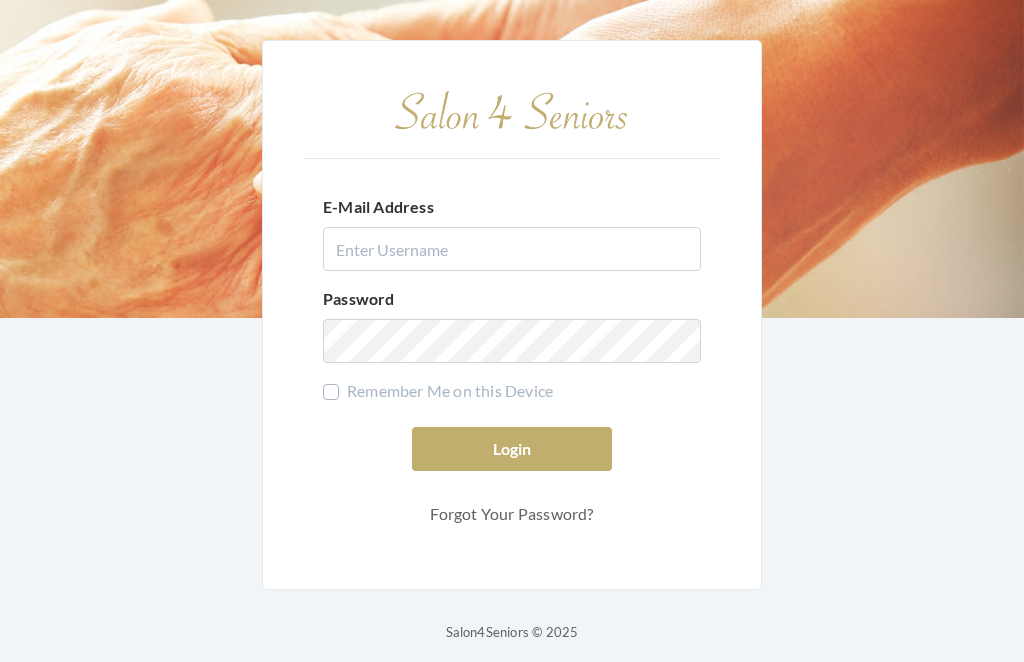 scroll, scrollTop: 0, scrollLeft: 0, axis: both 